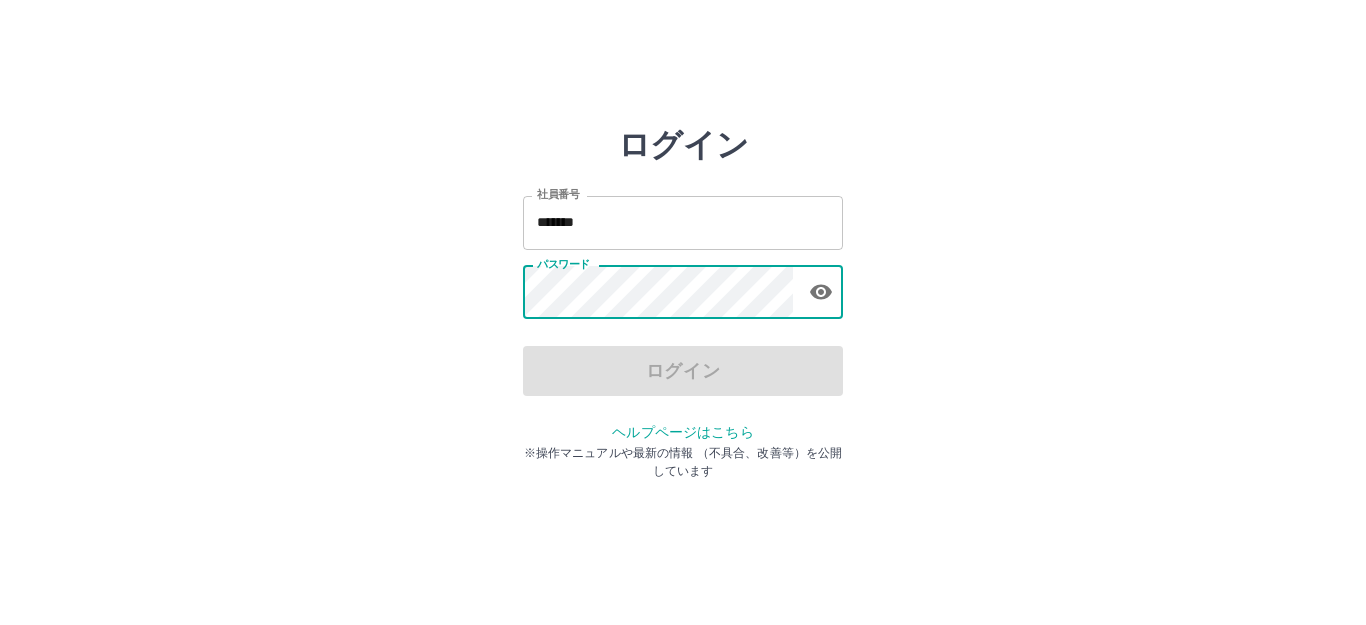 scroll, scrollTop: 0, scrollLeft: 0, axis: both 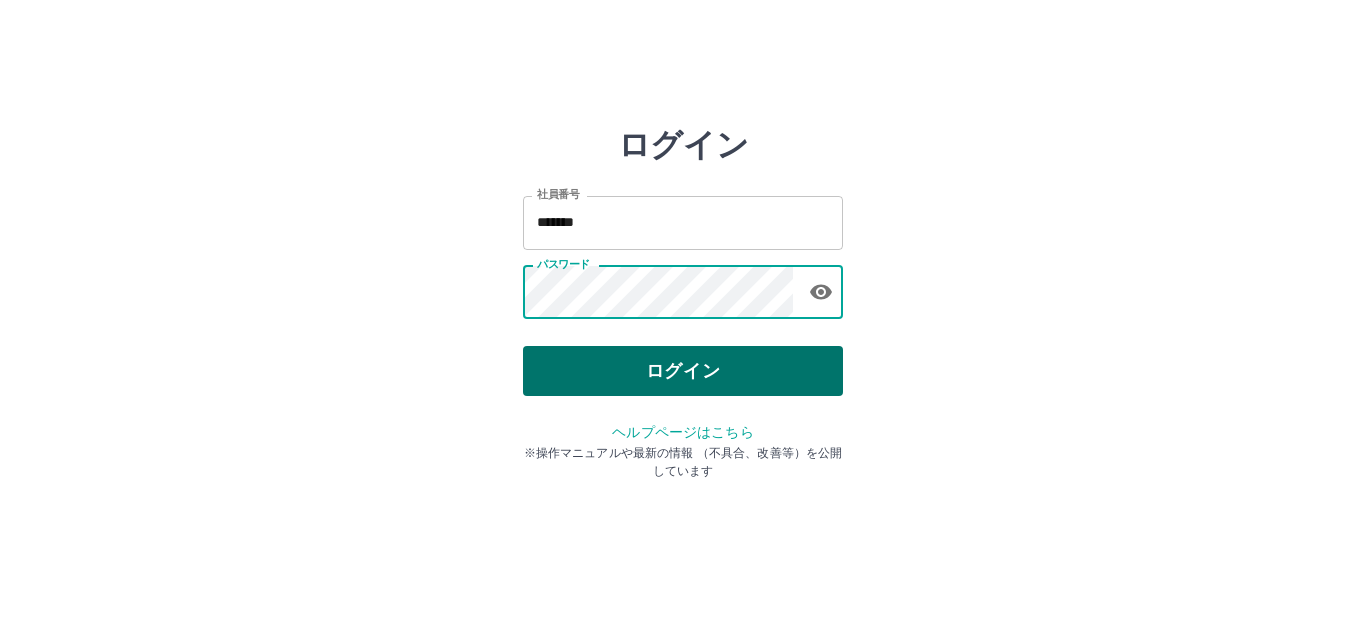 click on "ログイン" at bounding box center (683, 371) 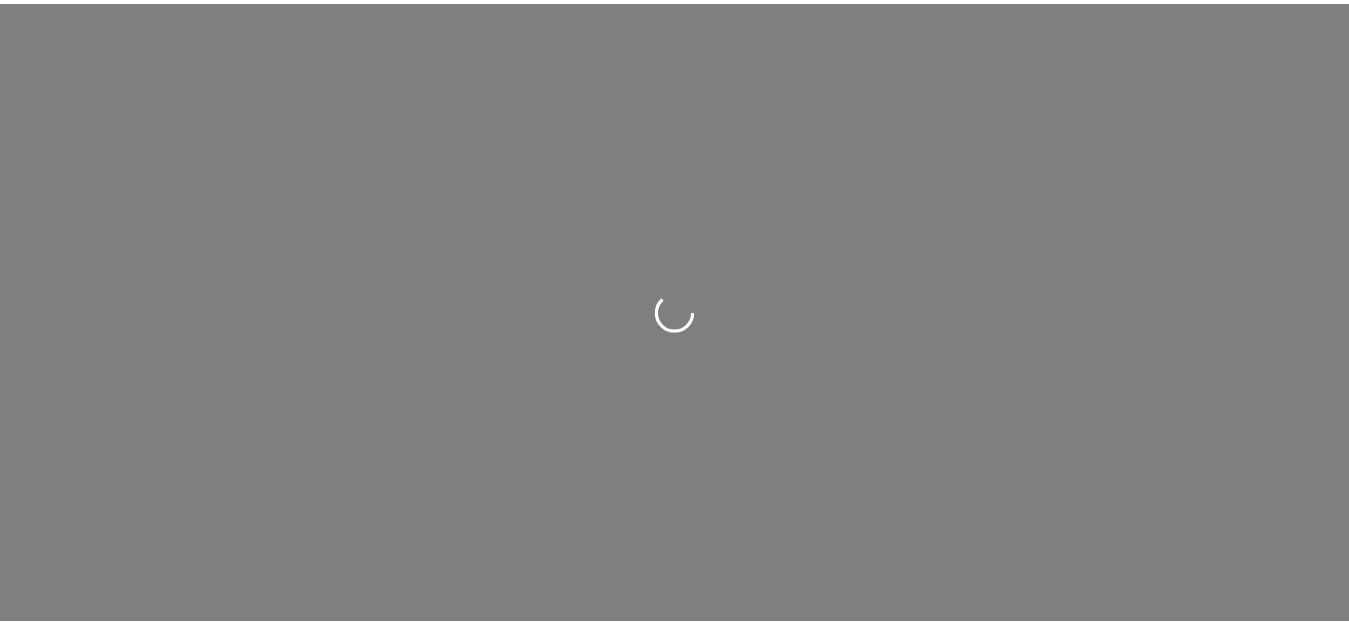 scroll, scrollTop: 0, scrollLeft: 0, axis: both 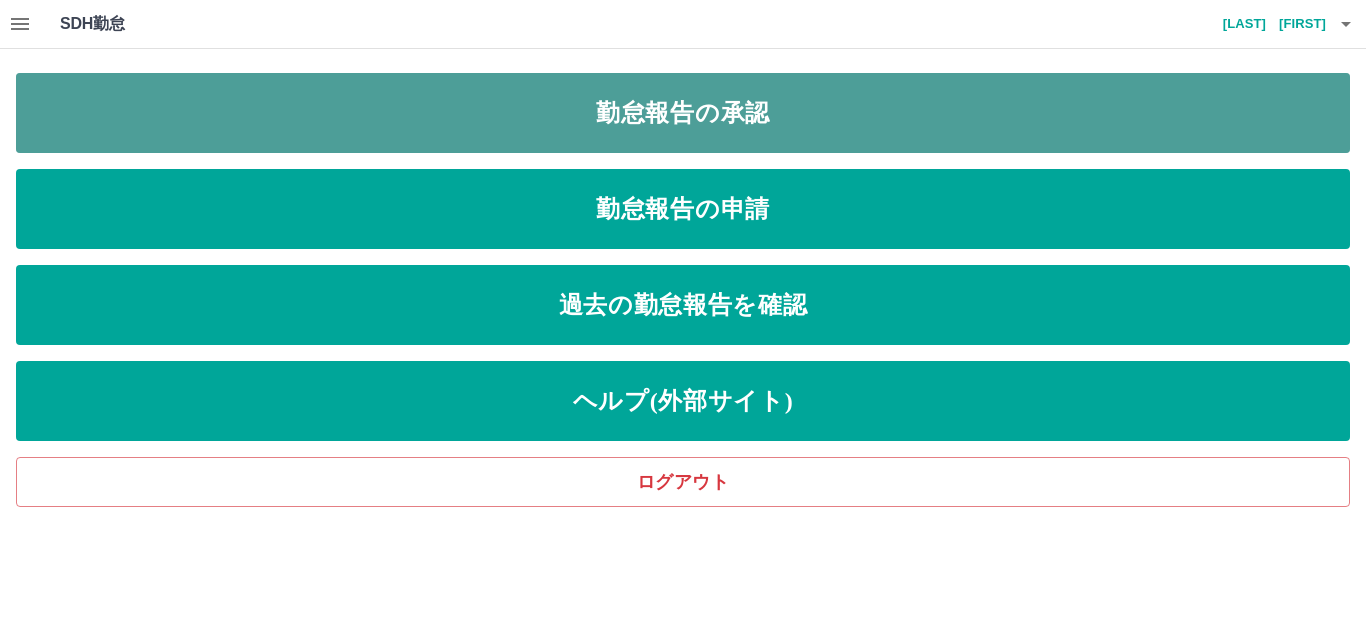 click on "勤怠報告の承認" at bounding box center (683, 113) 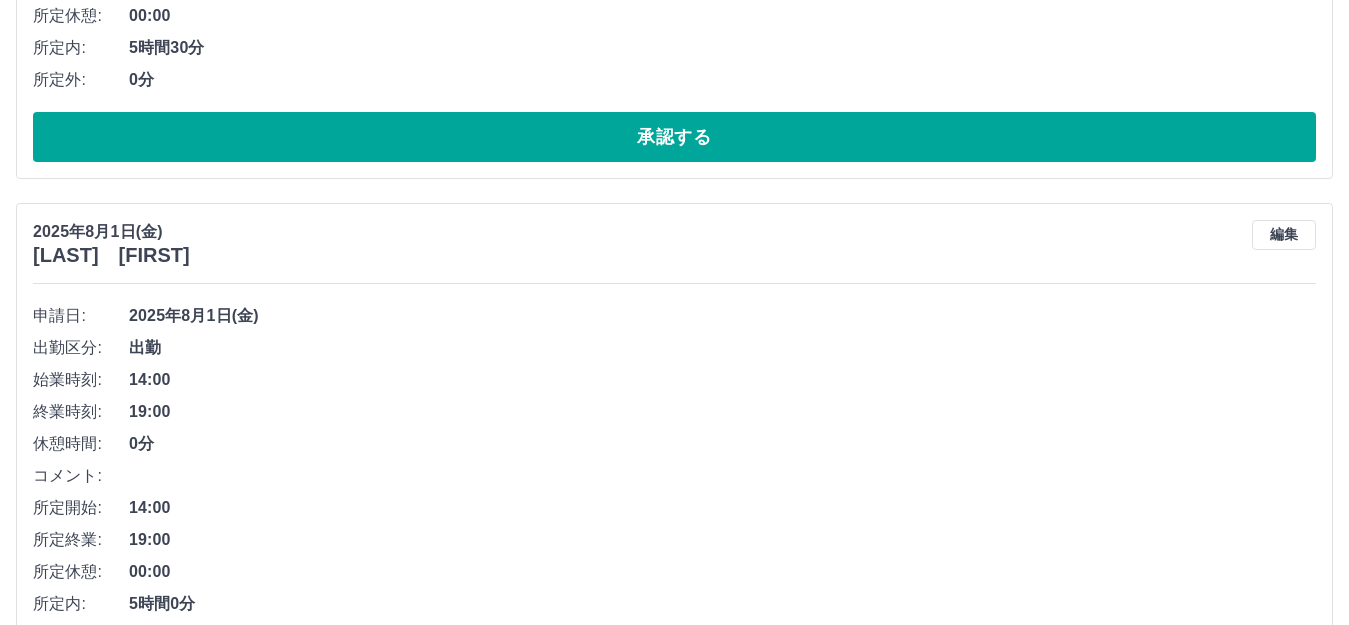 scroll, scrollTop: 3736, scrollLeft: 0, axis: vertical 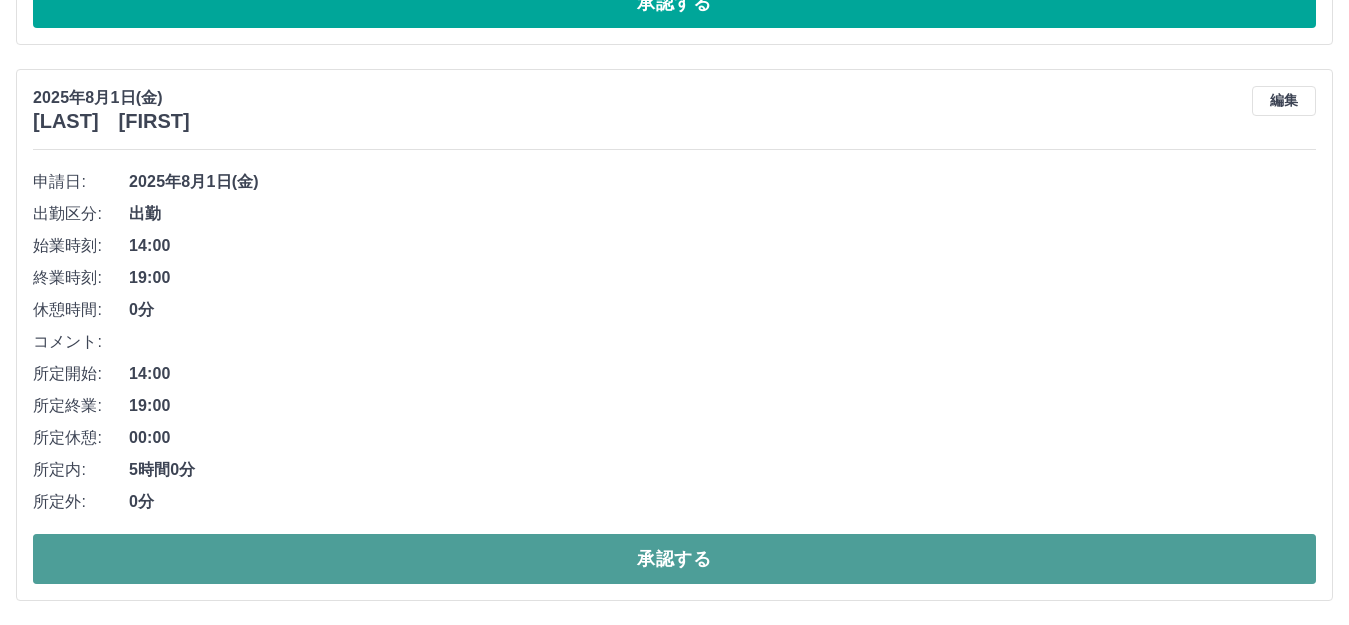 click on "承認する" at bounding box center [674, 559] 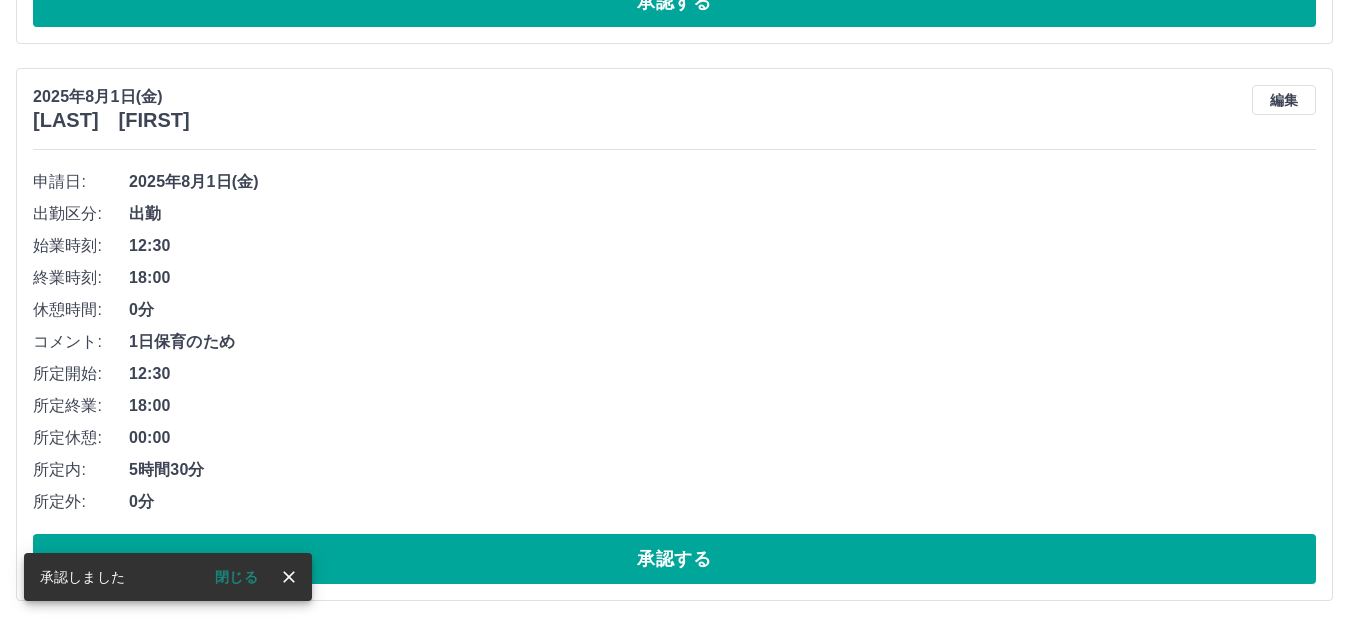 scroll, scrollTop: 3180, scrollLeft: 0, axis: vertical 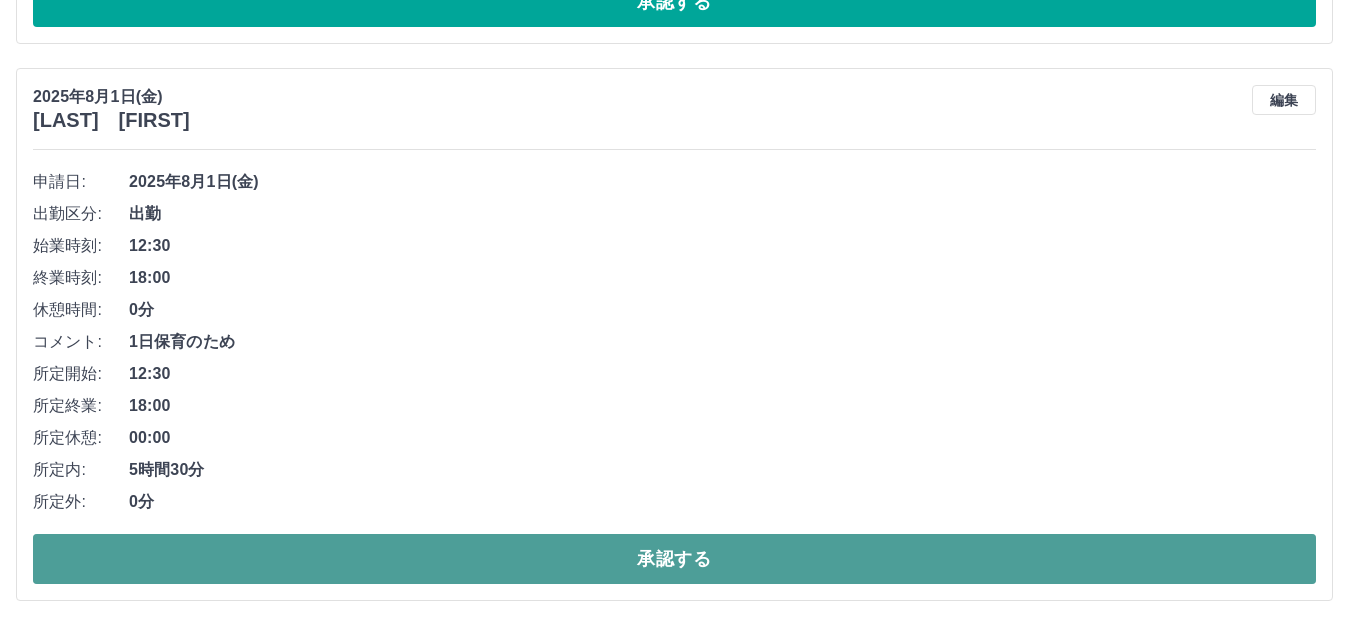 click on "承認する" at bounding box center [674, 559] 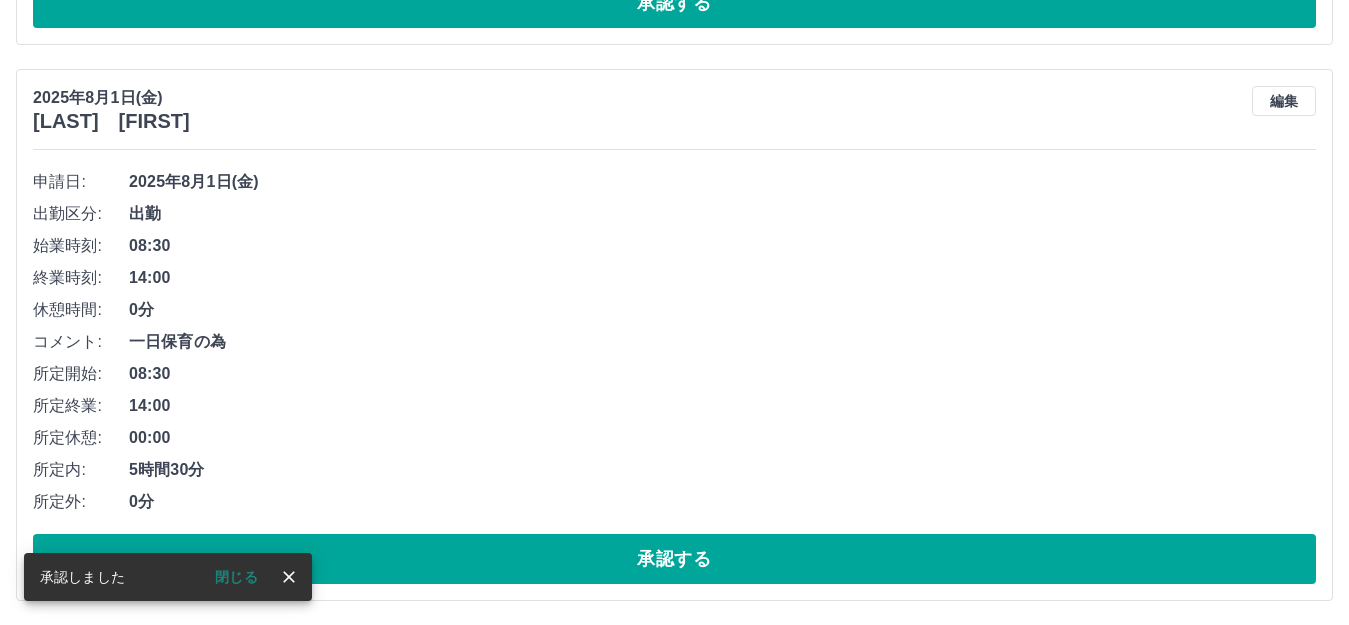 scroll, scrollTop: 2623, scrollLeft: 0, axis: vertical 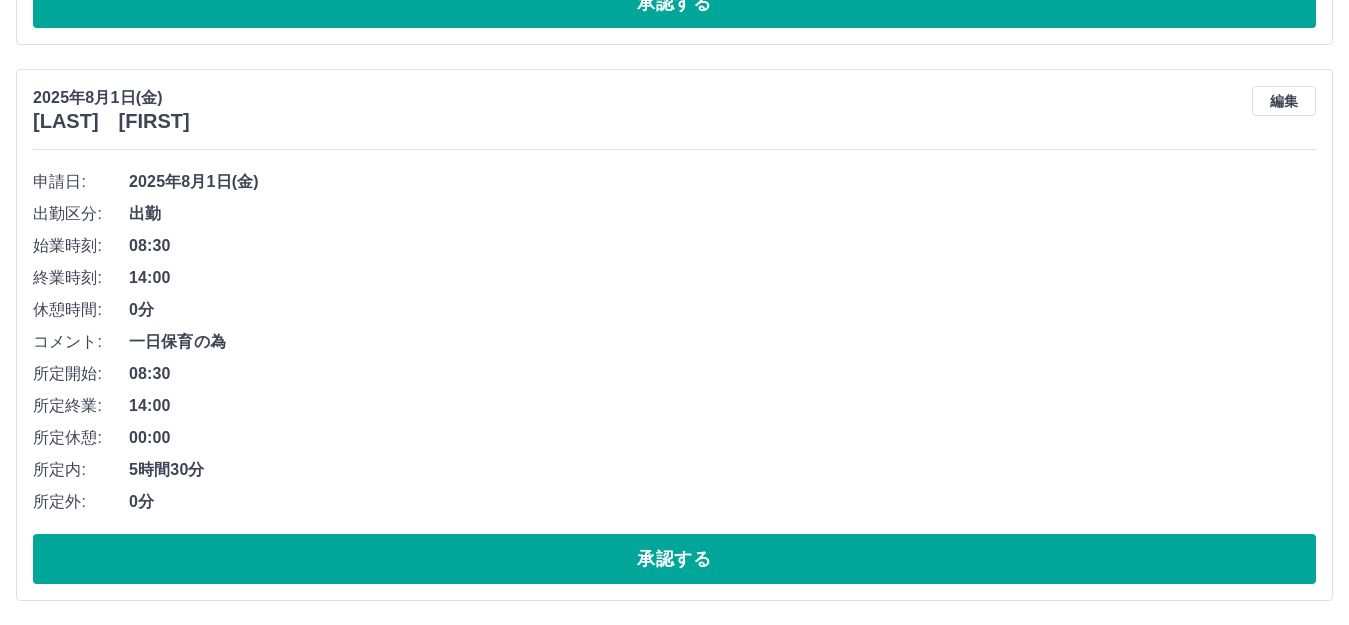 click on "承認する" at bounding box center (674, 559) 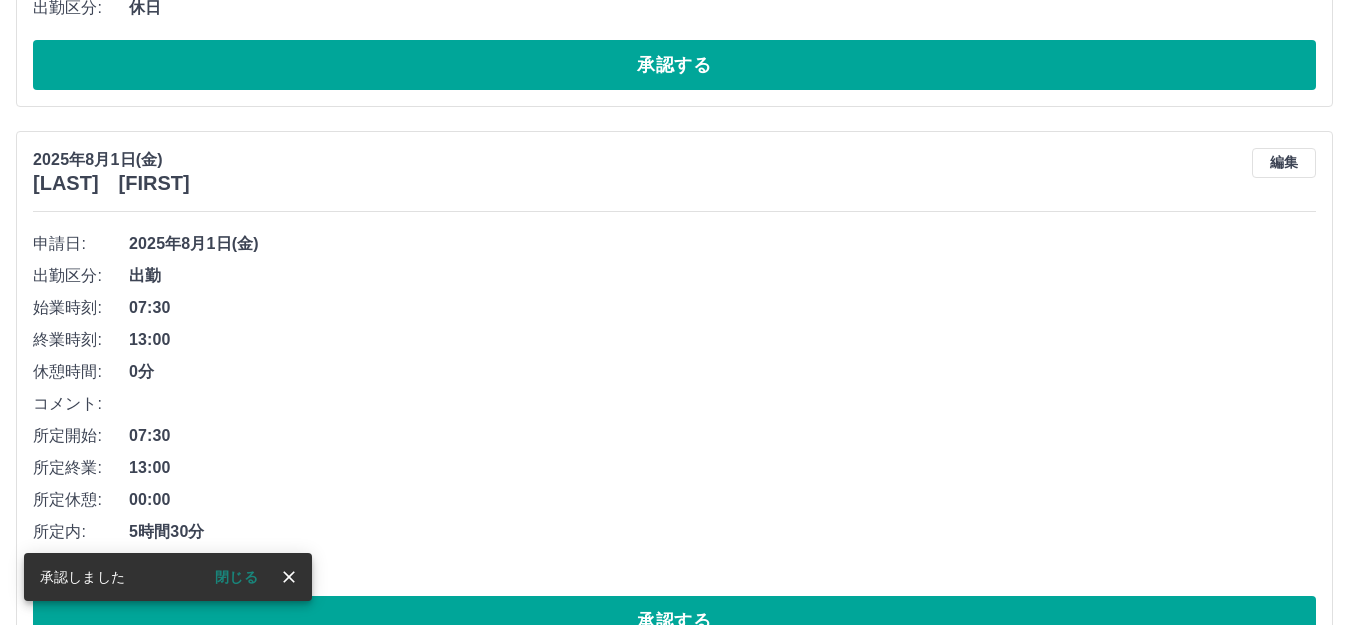 scroll, scrollTop: 2067, scrollLeft: 0, axis: vertical 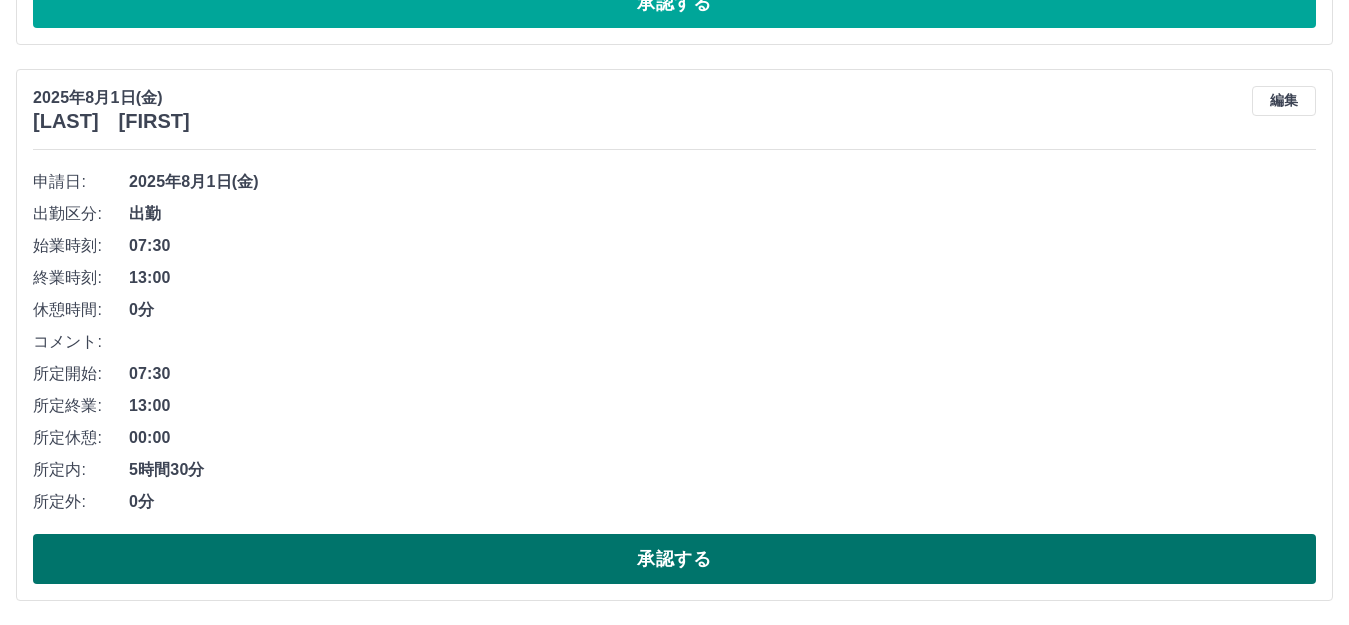 click on "承認する" at bounding box center [674, 559] 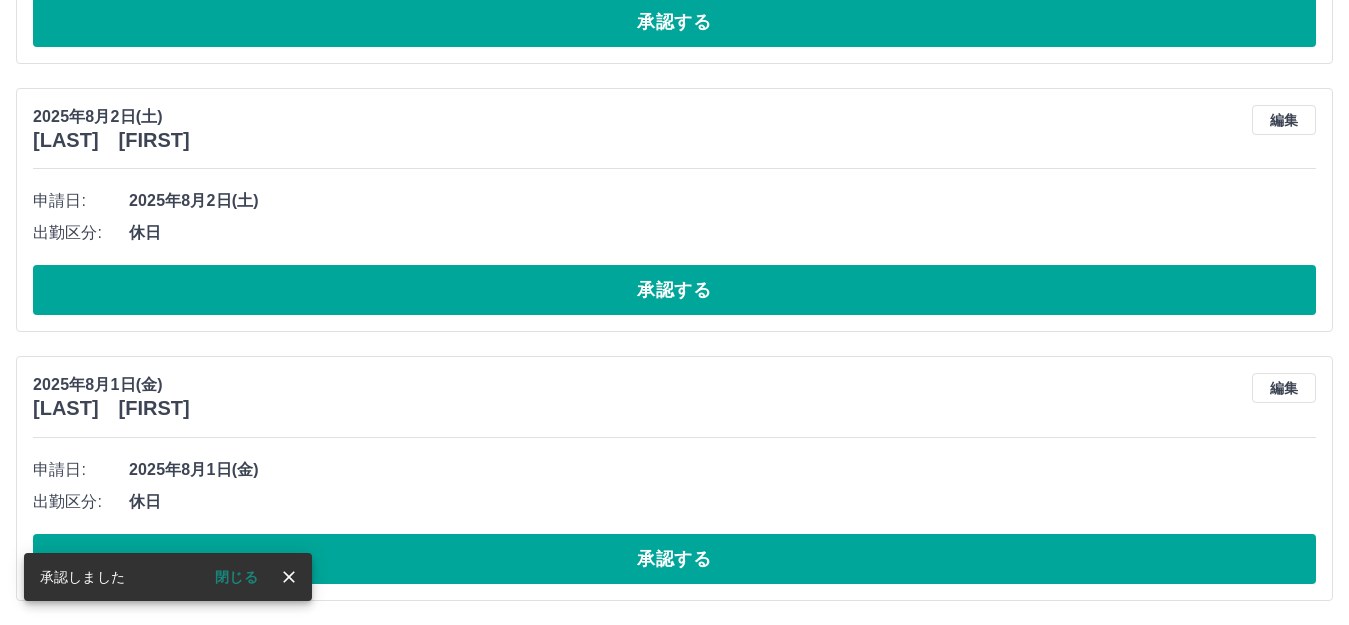scroll, scrollTop: 1511, scrollLeft: 0, axis: vertical 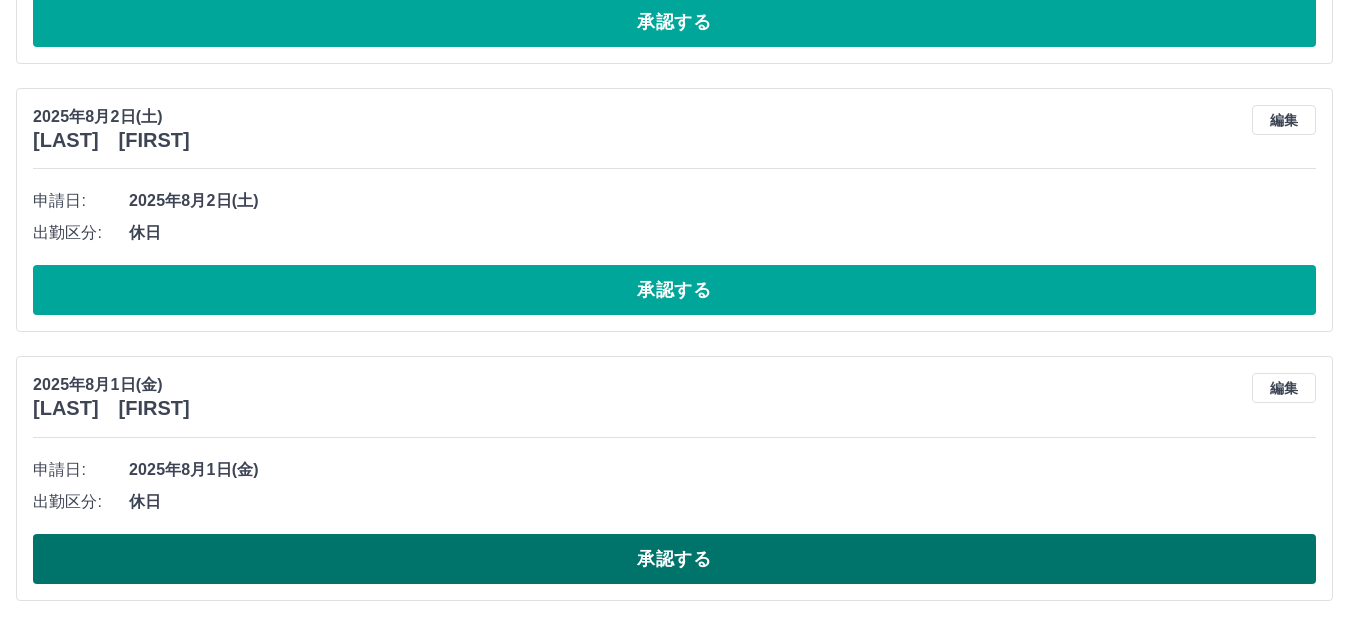 click on "承認する" at bounding box center [674, 559] 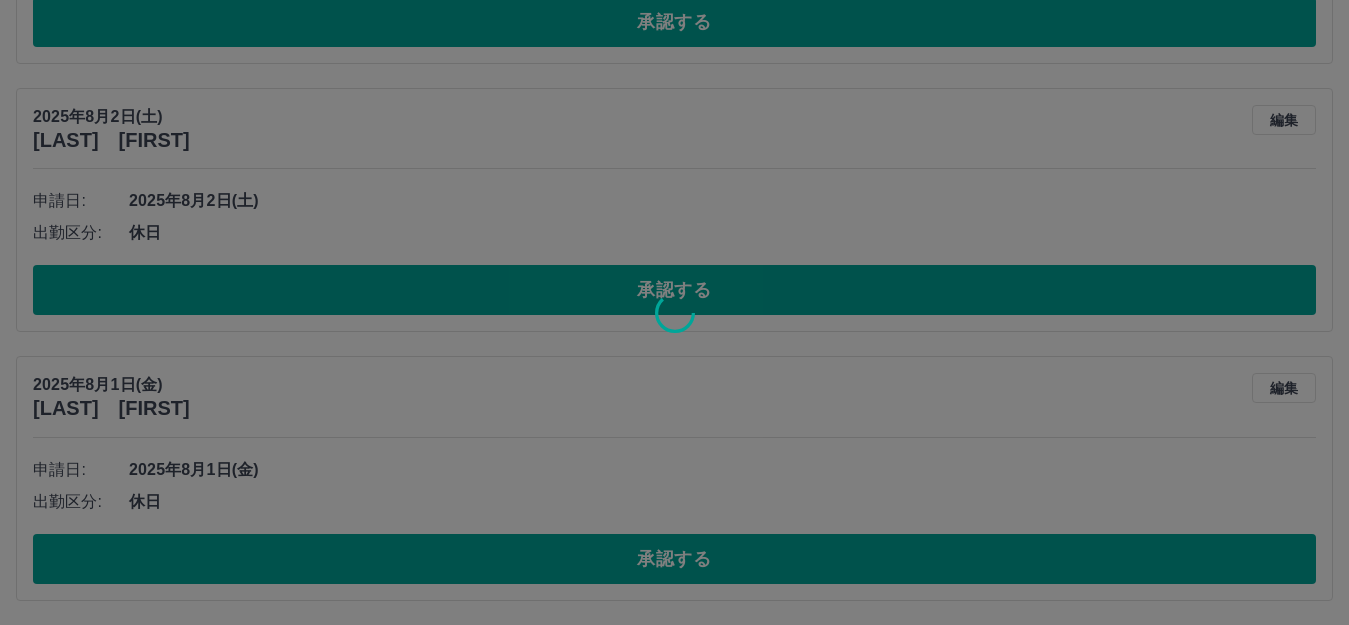 scroll, scrollTop: 1242, scrollLeft: 0, axis: vertical 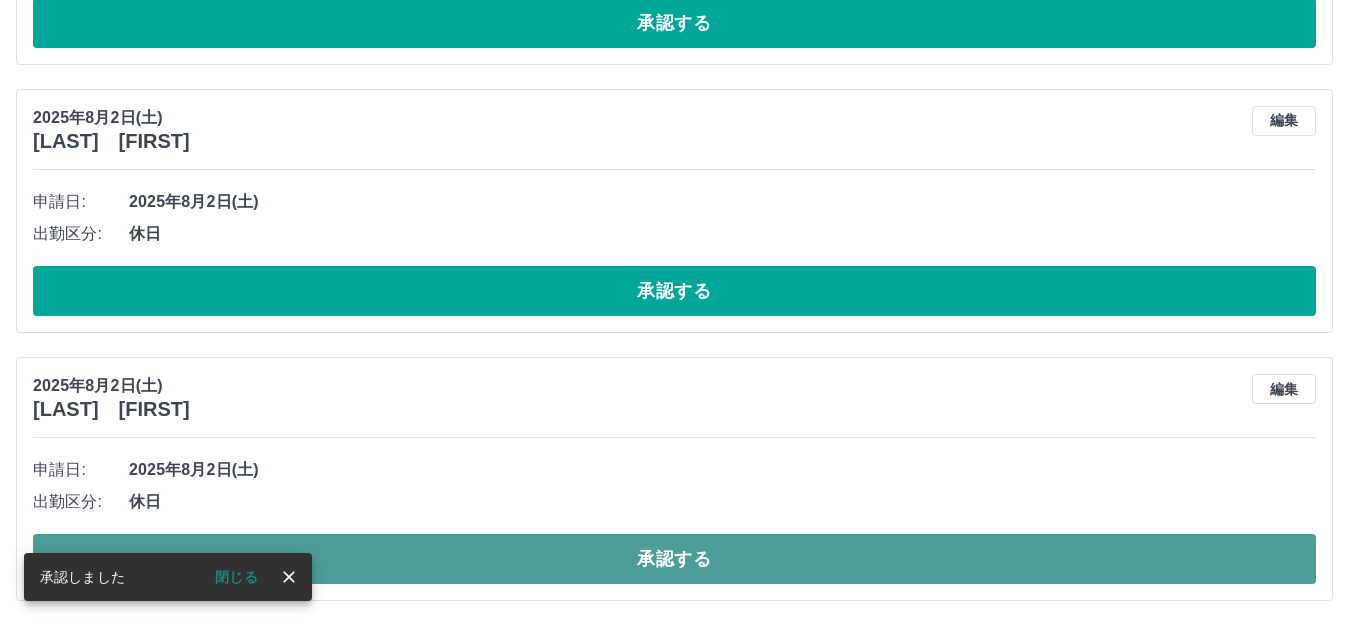 click on "承認する" at bounding box center (674, 559) 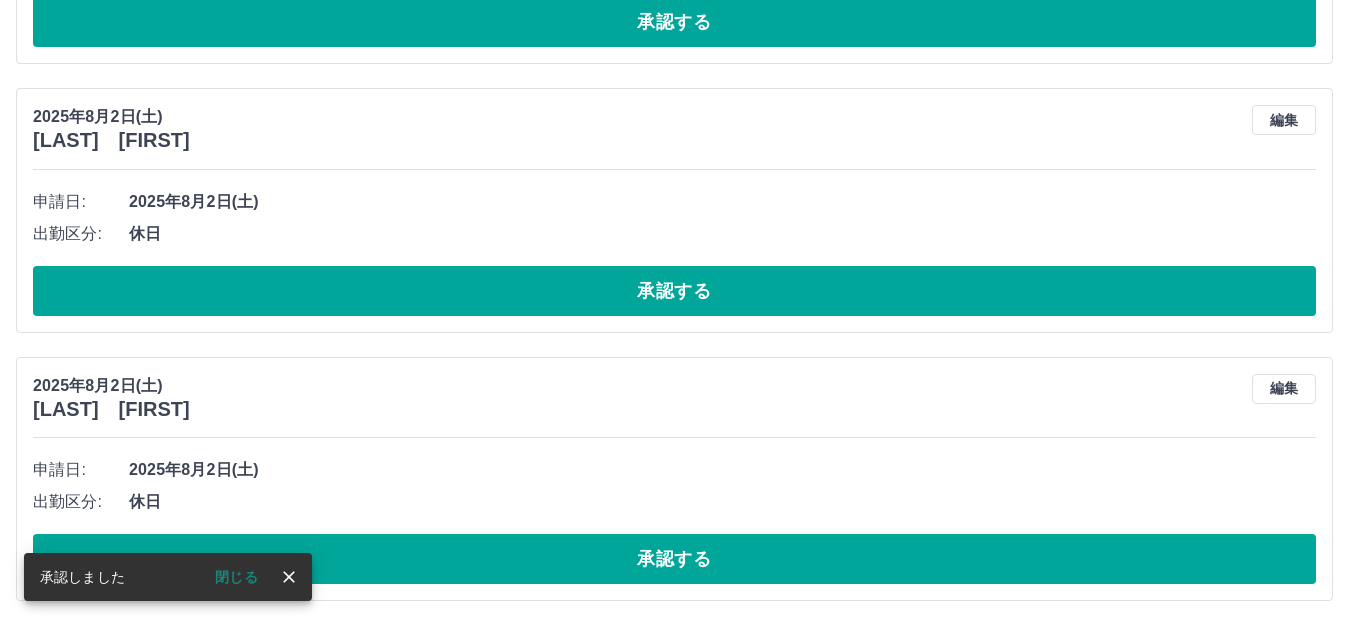 scroll, scrollTop: 974, scrollLeft: 0, axis: vertical 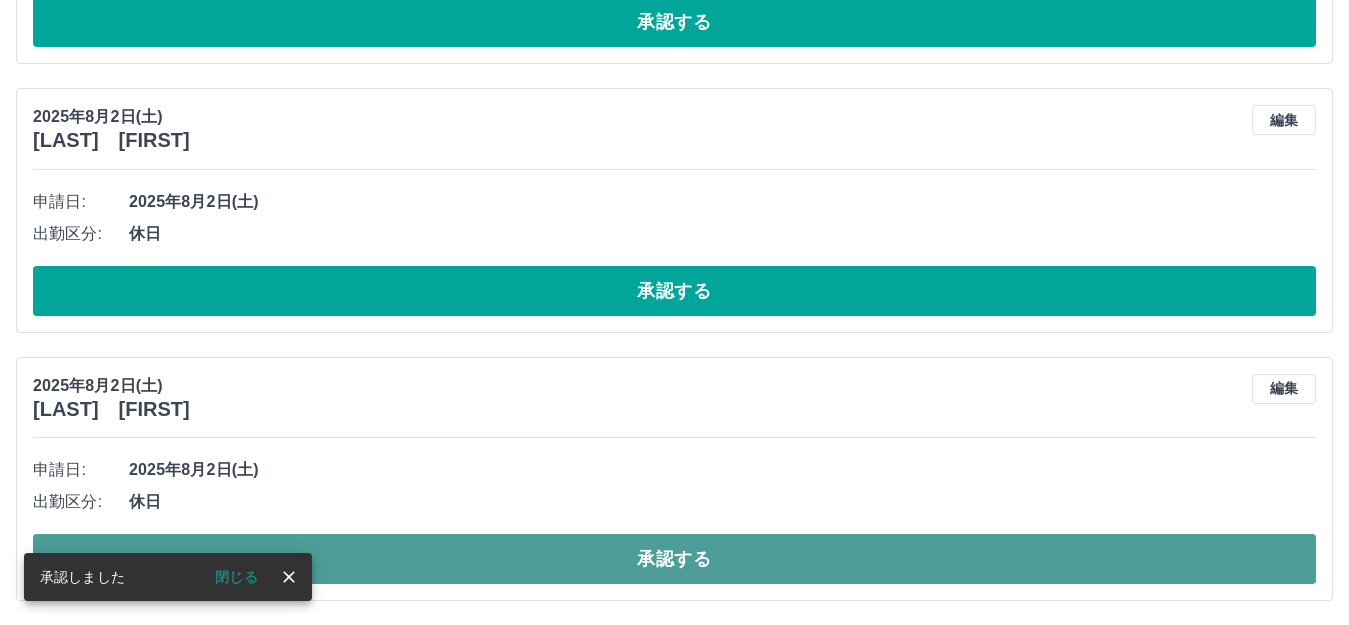 click on "承認する" at bounding box center [674, 559] 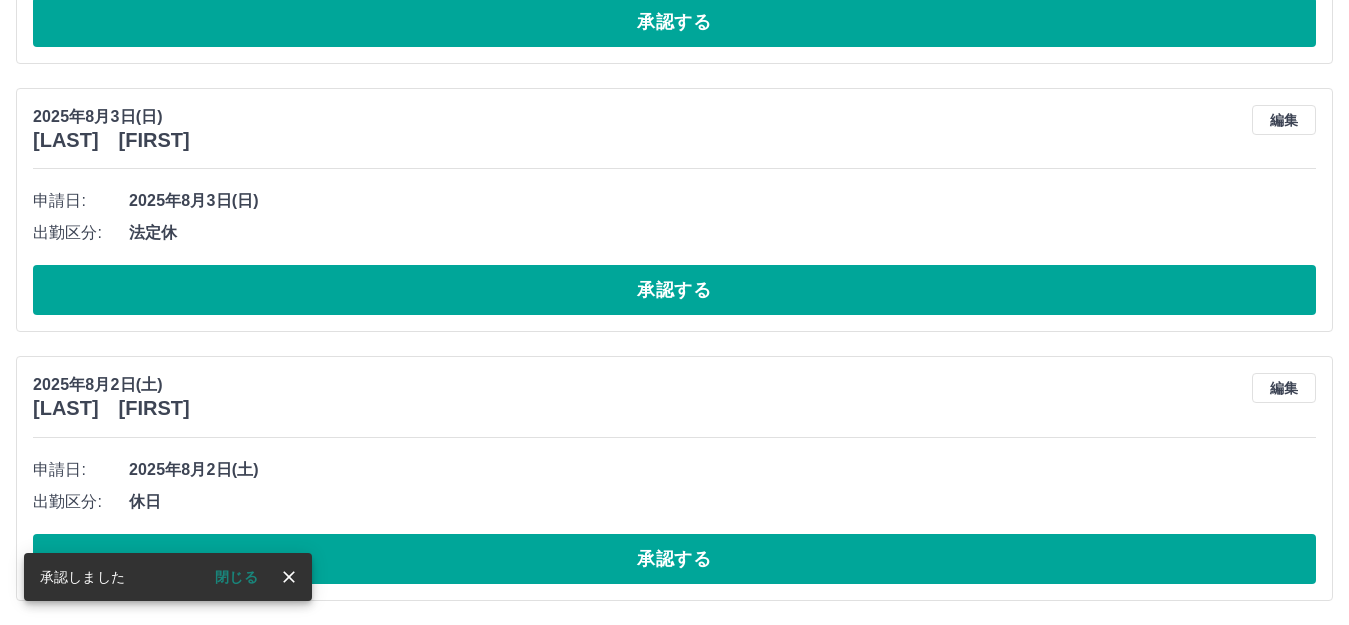 scroll, scrollTop: 706, scrollLeft: 0, axis: vertical 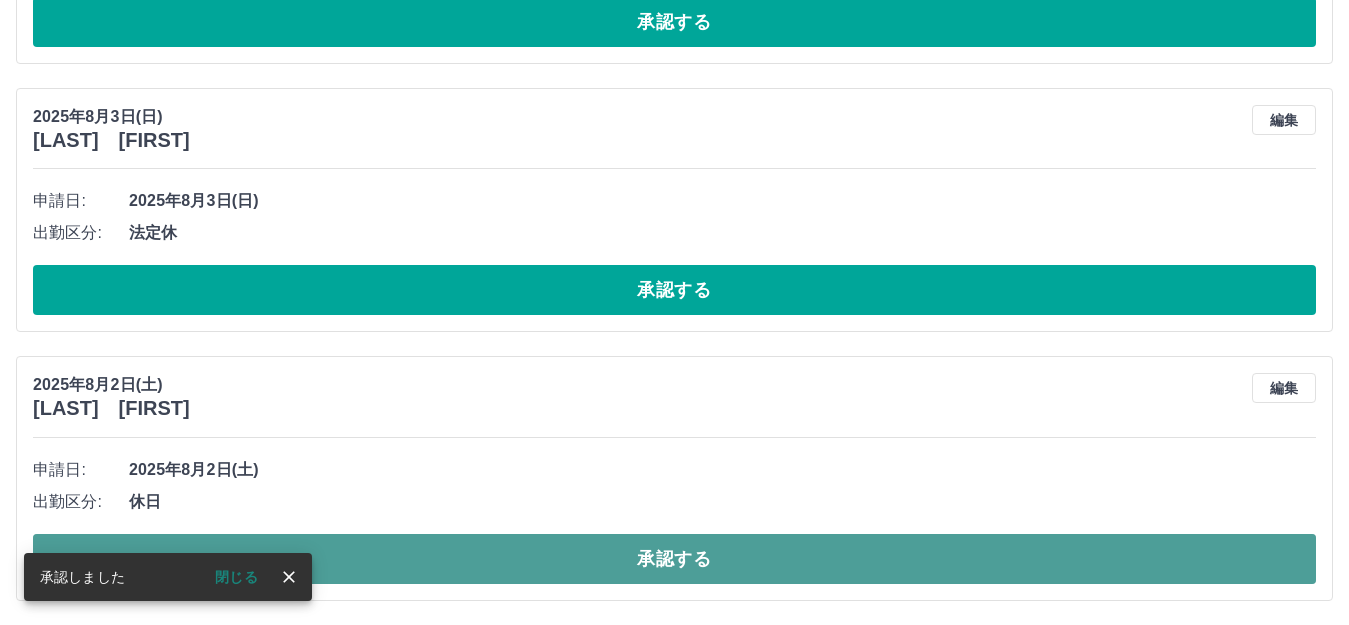 click on "承認する" at bounding box center (674, 559) 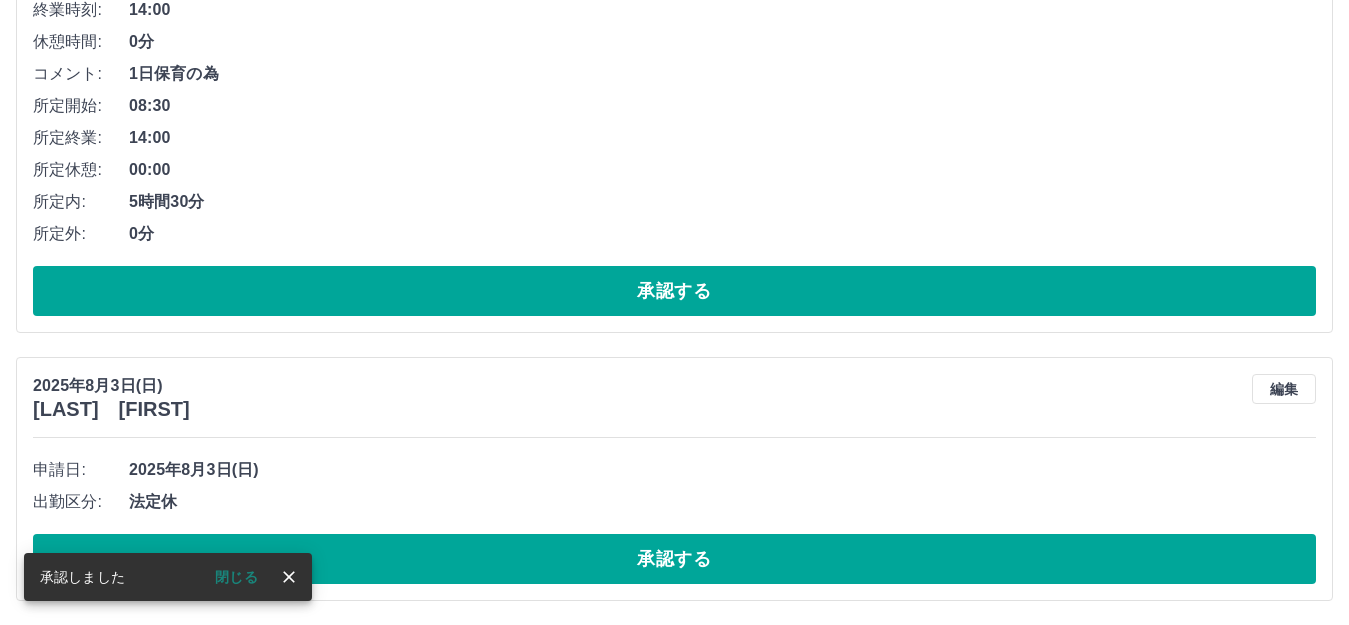 scroll, scrollTop: 437, scrollLeft: 0, axis: vertical 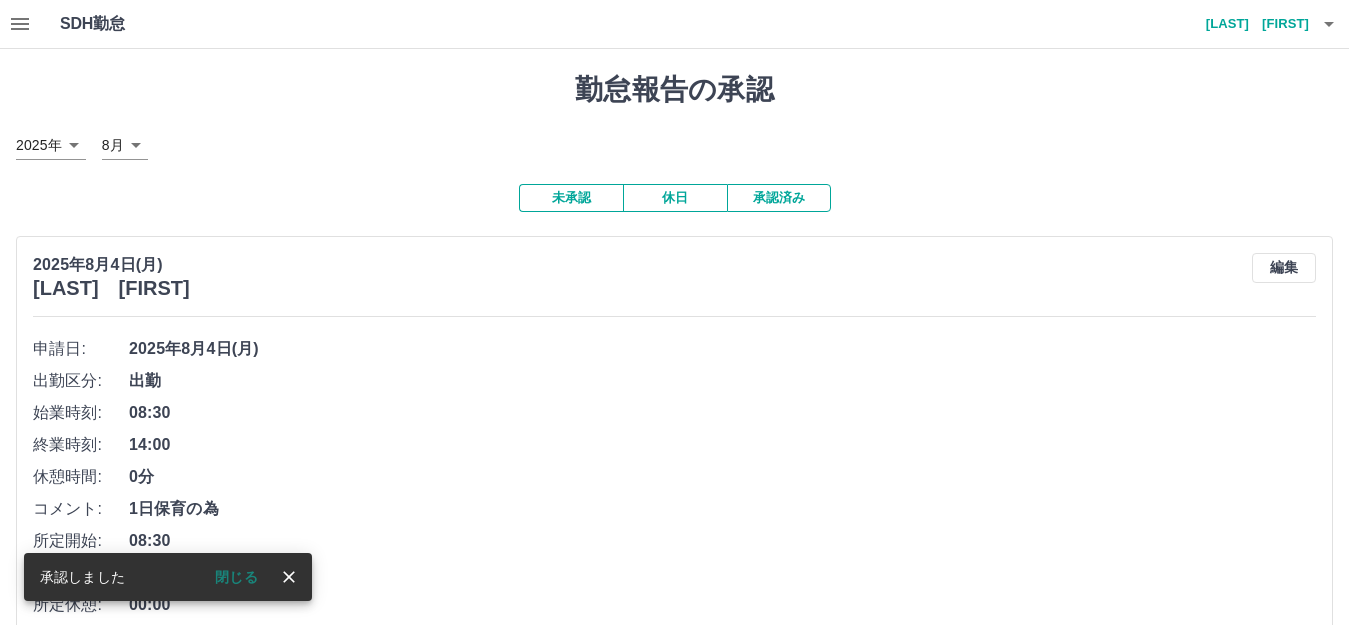 click on "SDH勤怠 [LAST]　[FIRST] 承認しました 閉じる 勤怠報告の承認 2025年 **** 8月 * 未承認 休日 承認済み 2025年8月4日(月) [LAST]　[FIRST] 編集 申請日: 2025年8月4日(月) 出勤区分: 出勤 始業時刻: 08:30 終業時刻: 14:00 休憩時間: 0分 コメント: 1日保育の為 所定開始: 08:30 所定終業: 14:00 所定休憩: 00:00 所定内: 5時間30分 所定外: 0分 承認する SDH勤怠" at bounding box center (674, 396) 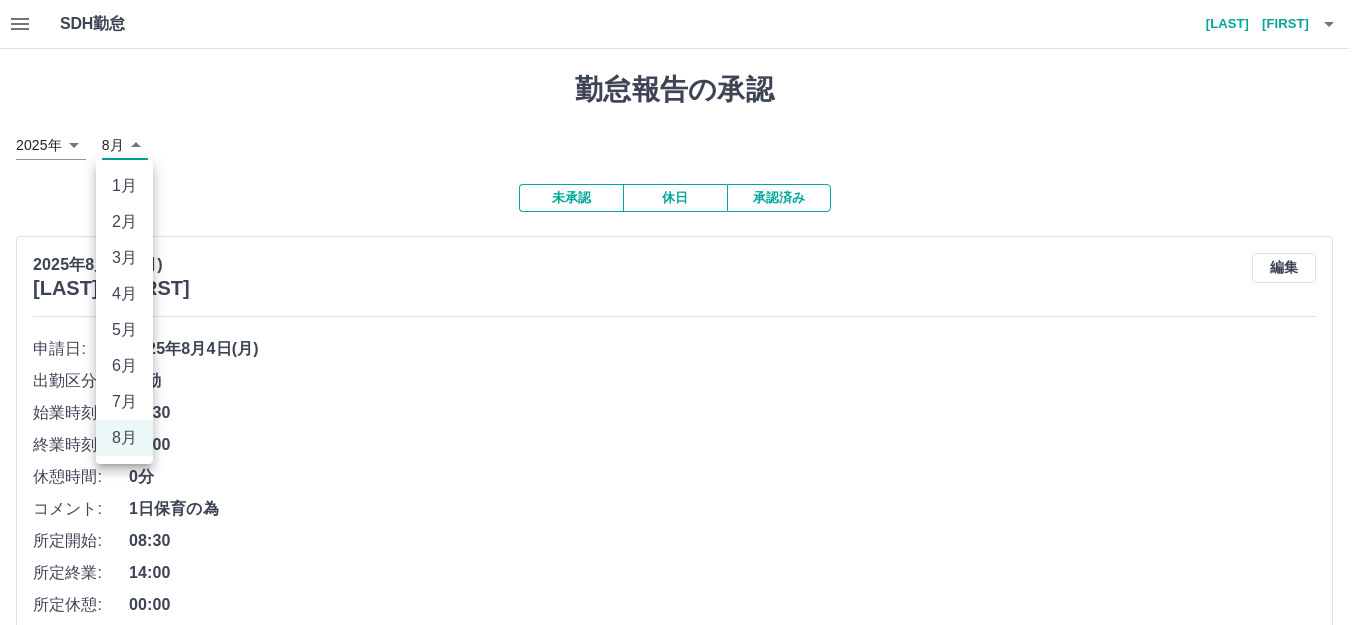 click on "7月" at bounding box center (124, 402) 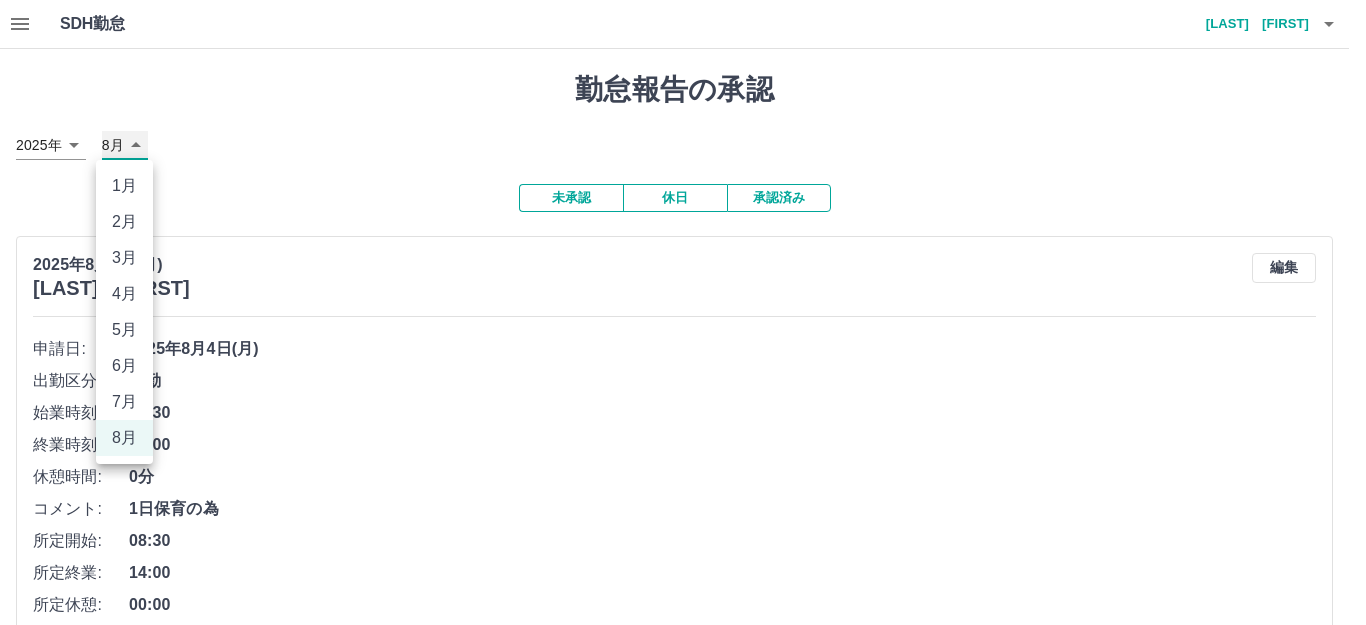 type on "*" 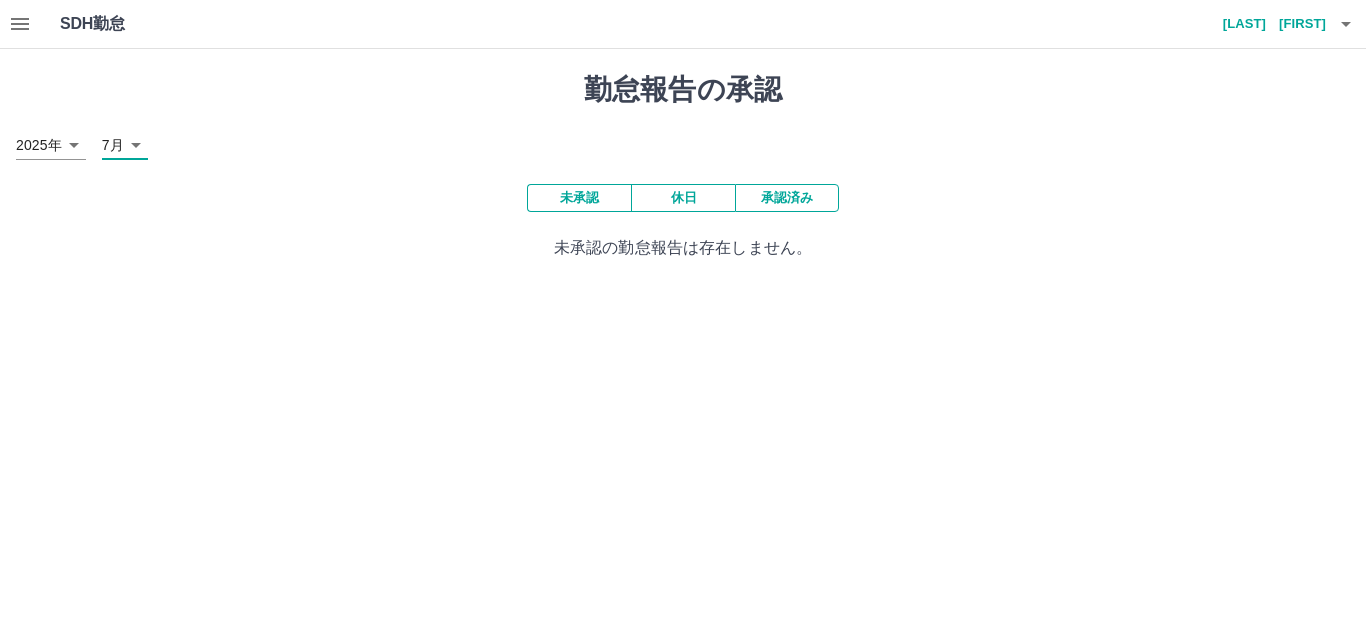 click at bounding box center [20, 24] 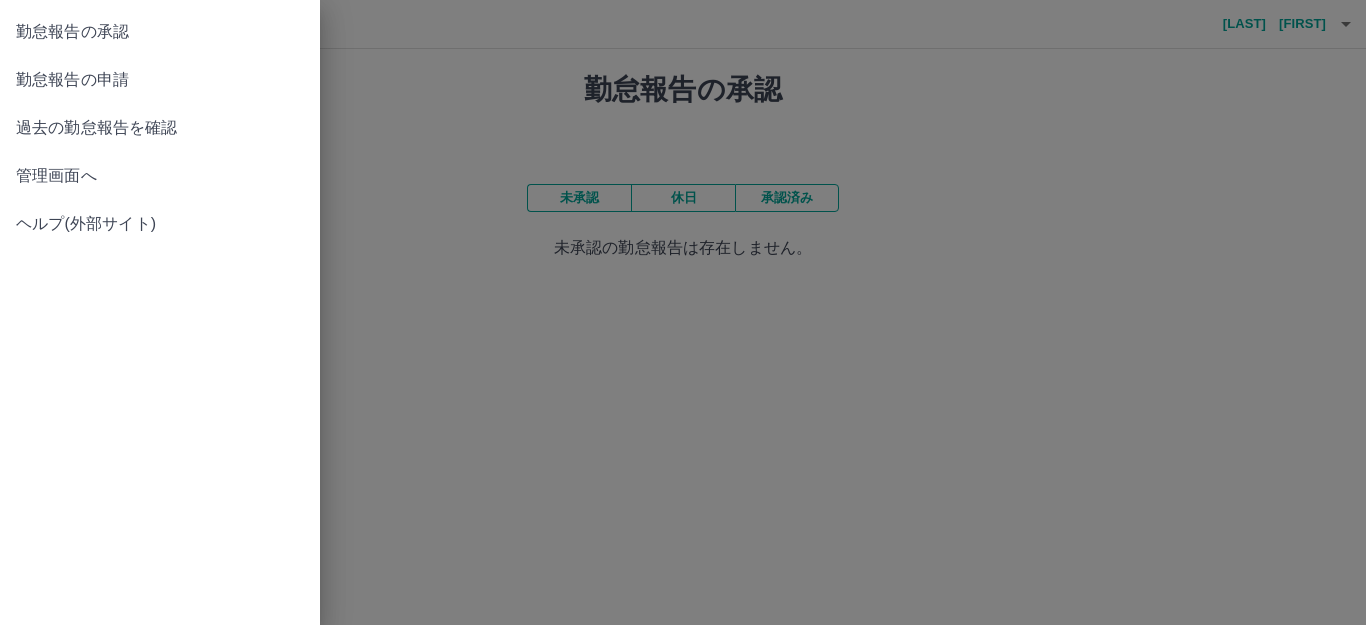 click on "勤怠報告の申請" at bounding box center [160, 80] 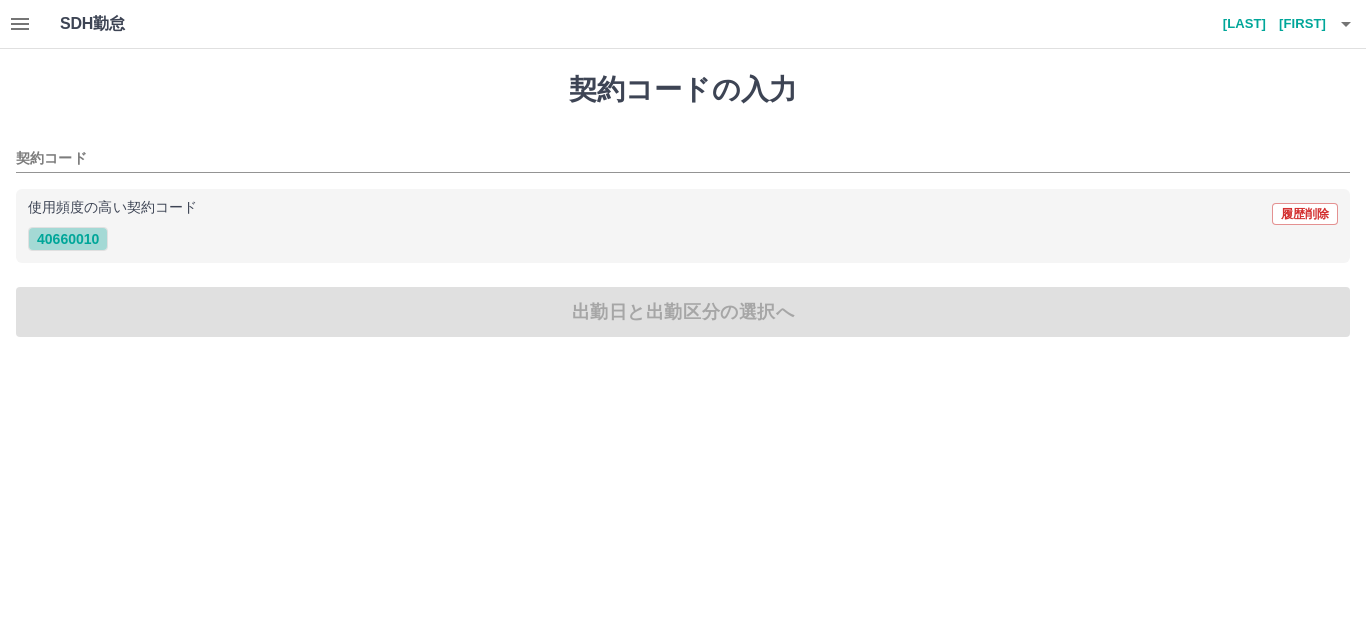 click on "40660010" at bounding box center [68, 239] 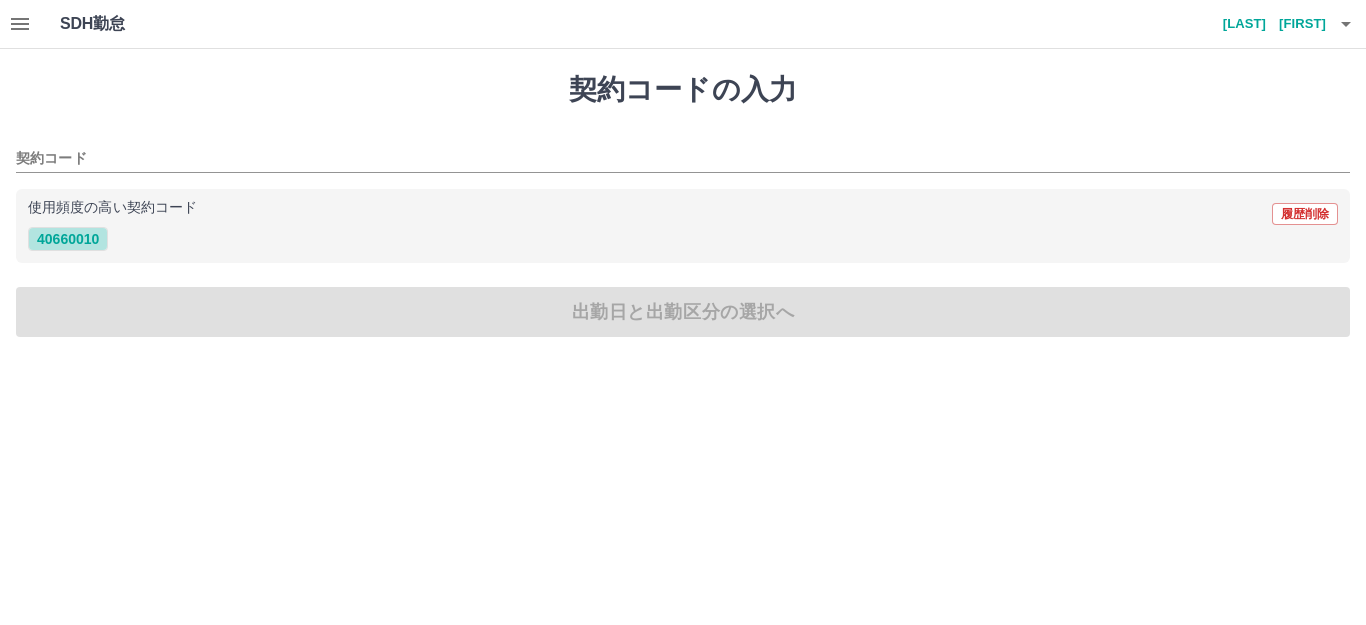 type on "********" 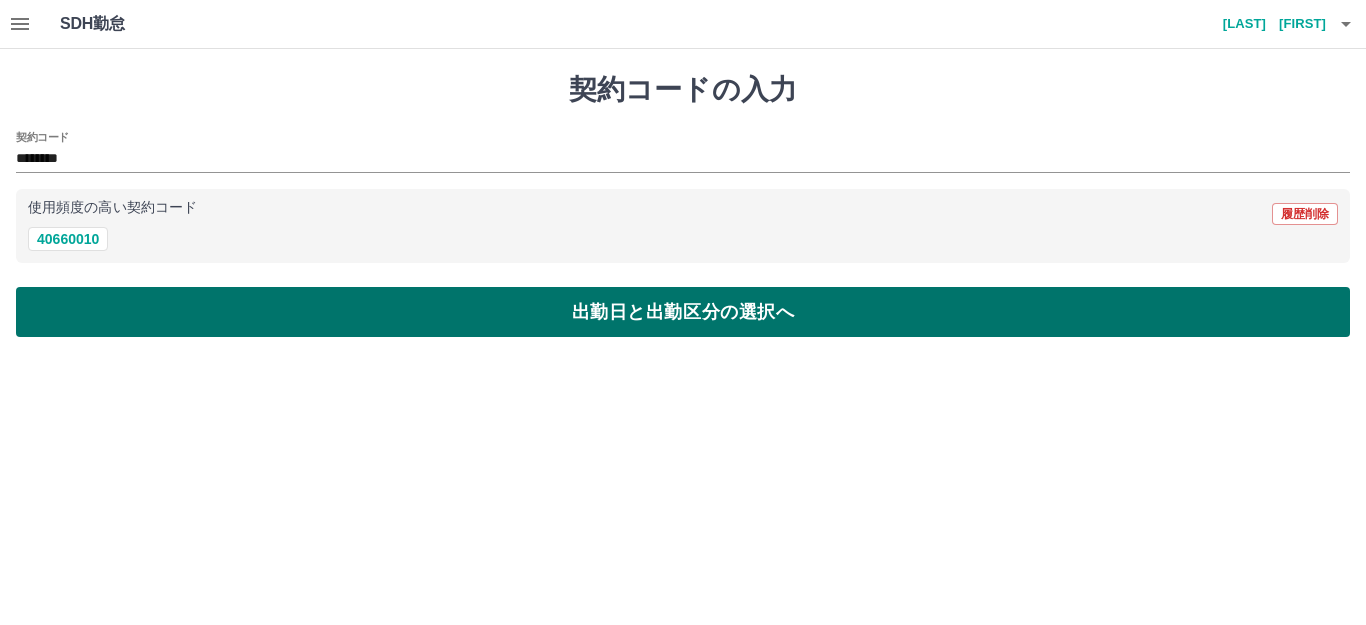 click on "出勤日と出勤区分の選択へ" at bounding box center (683, 312) 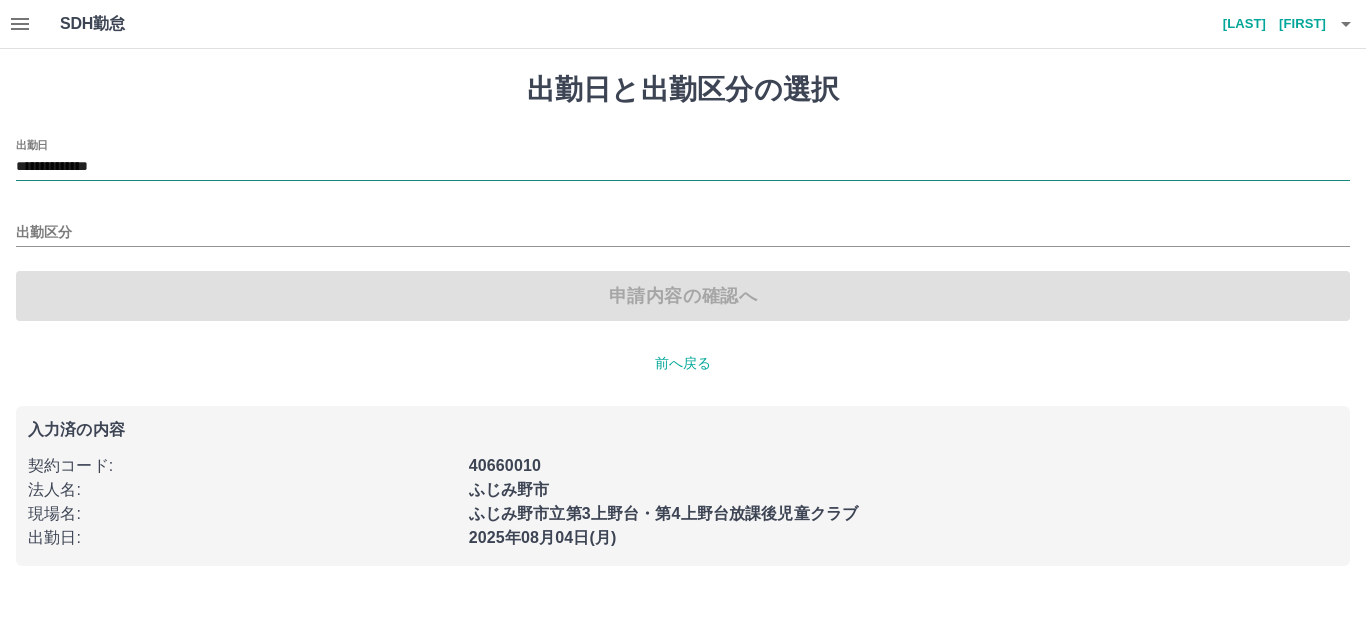 click on "**********" at bounding box center [683, 167] 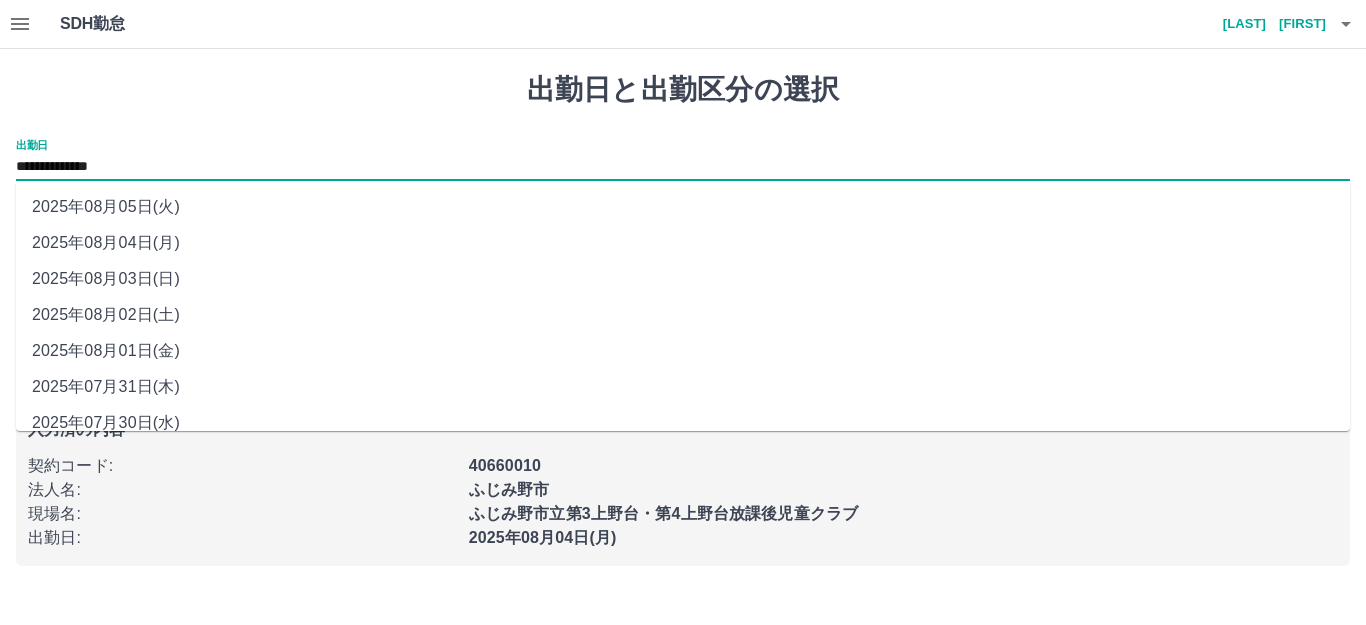 click on "2025年08月01日(金)" at bounding box center (683, 351) 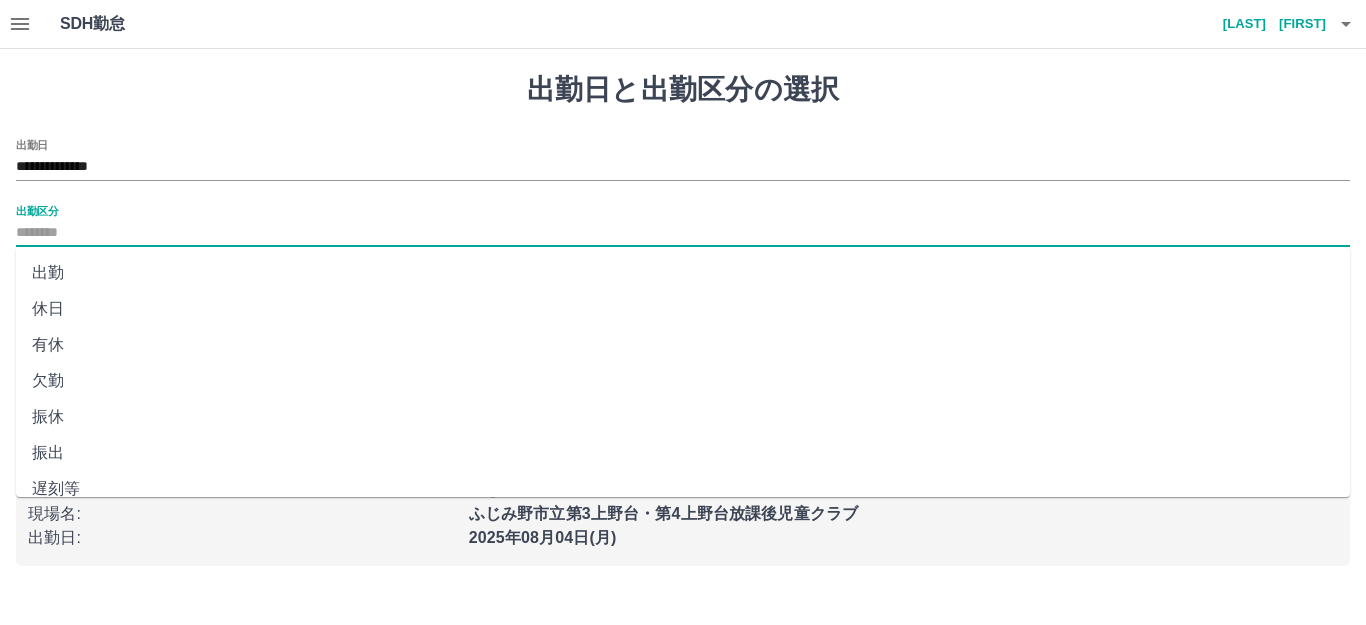 click on "出勤区分" at bounding box center (683, 233) 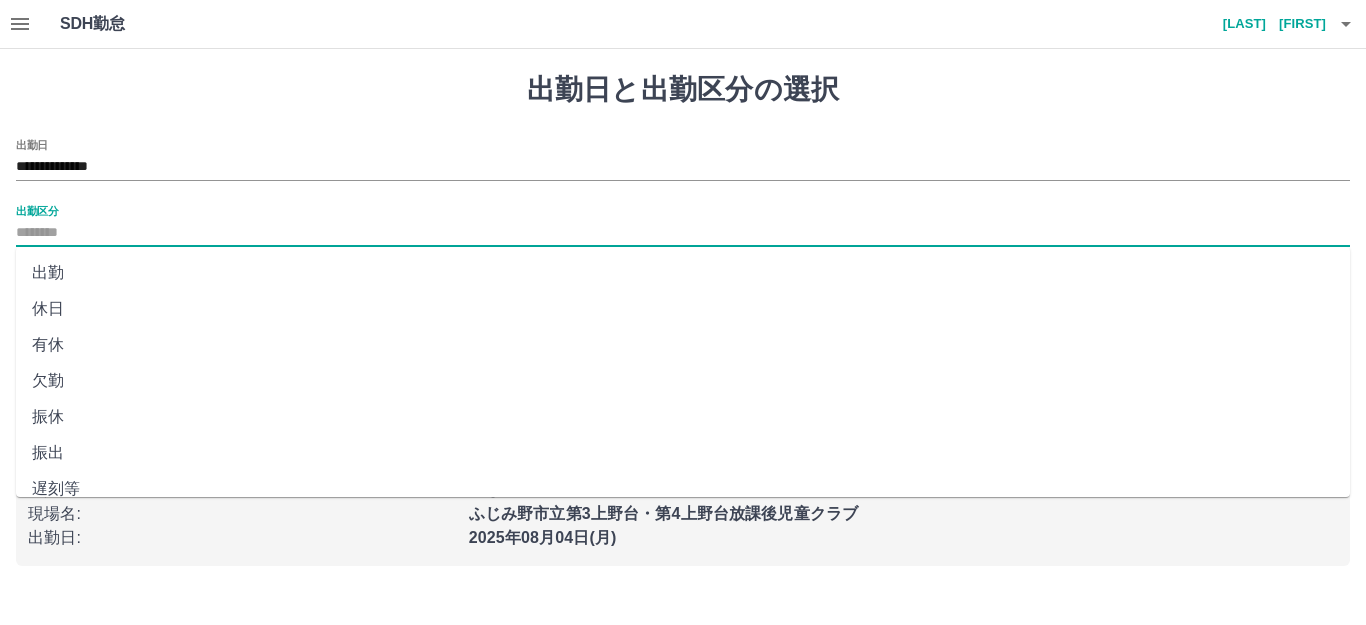 click on "出勤" at bounding box center (683, 273) 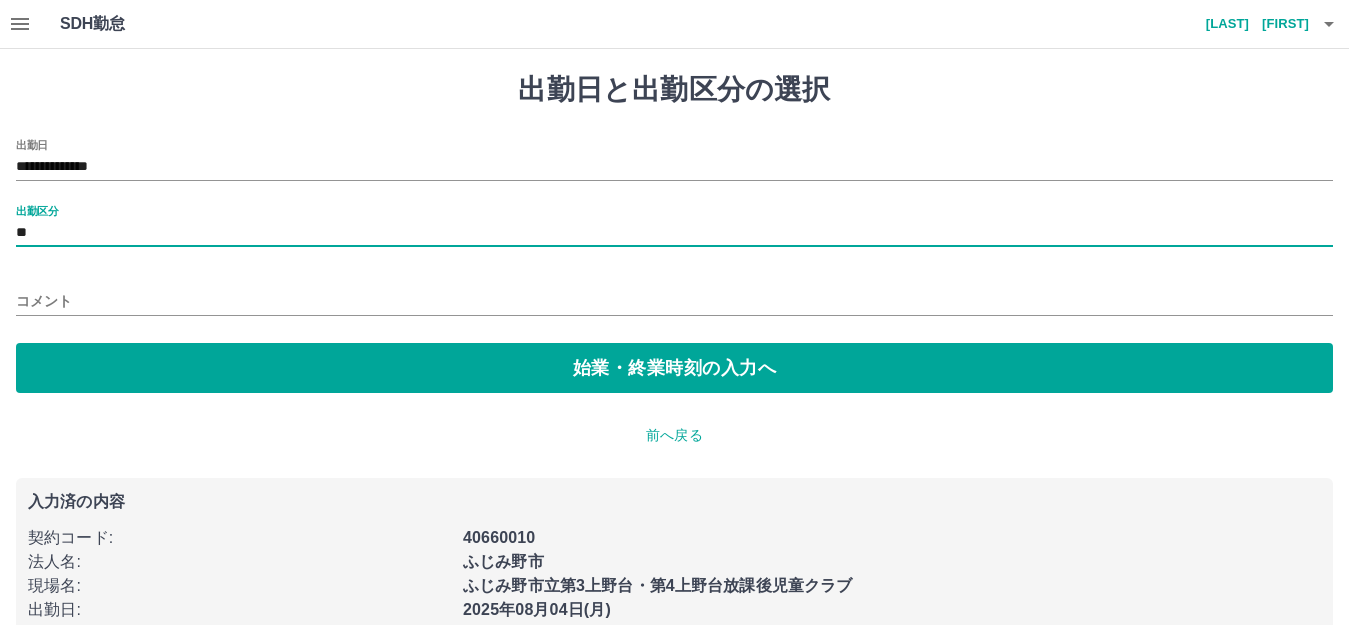 click on "**********" at bounding box center [674, 355] 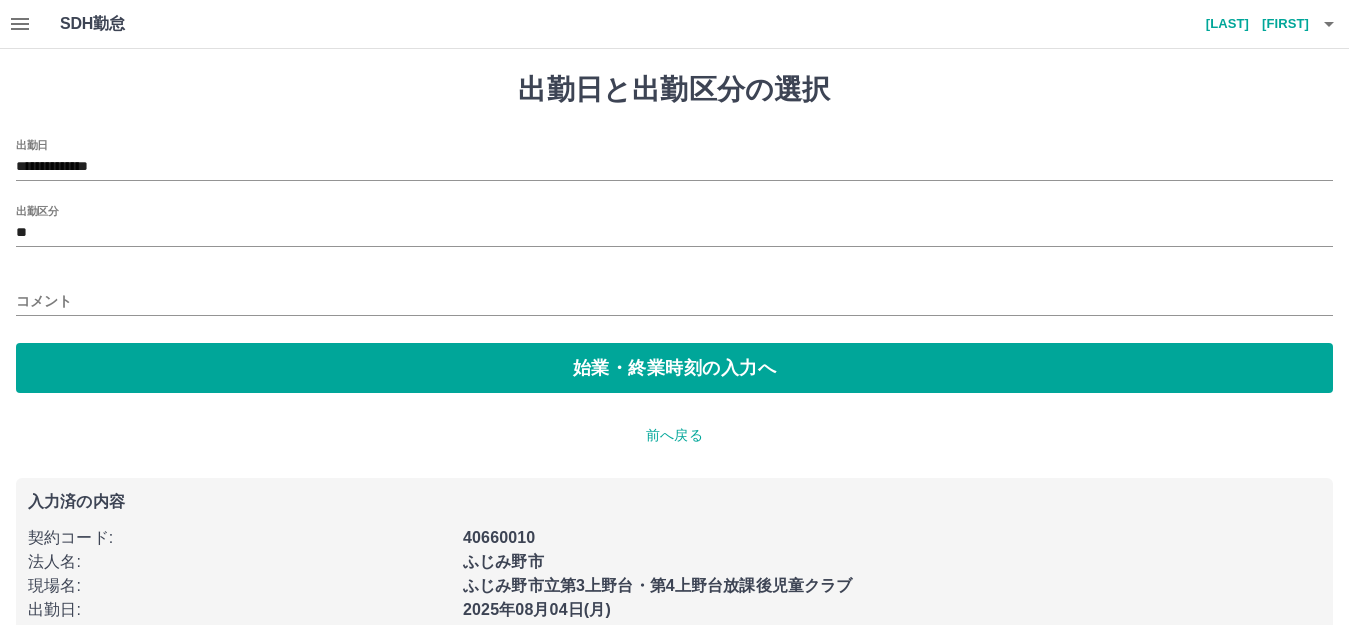 click on "**********" at bounding box center [674, 355] 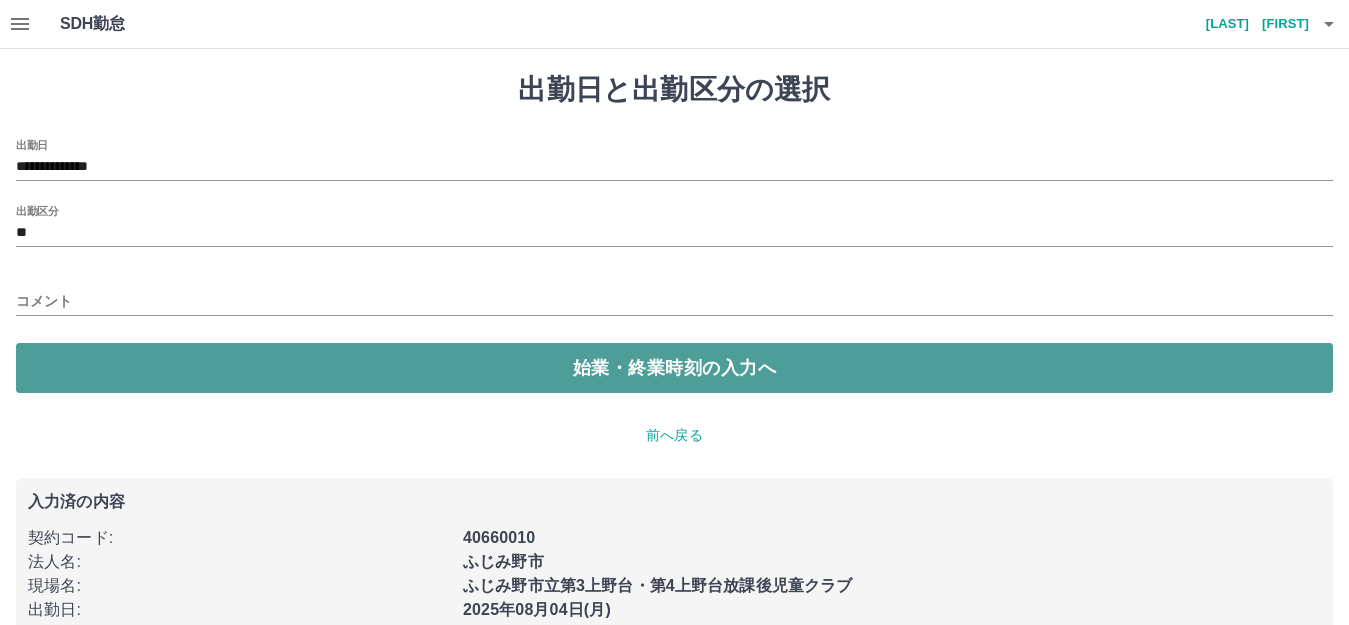 click on "始業・終業時刻の入力へ" at bounding box center [674, 368] 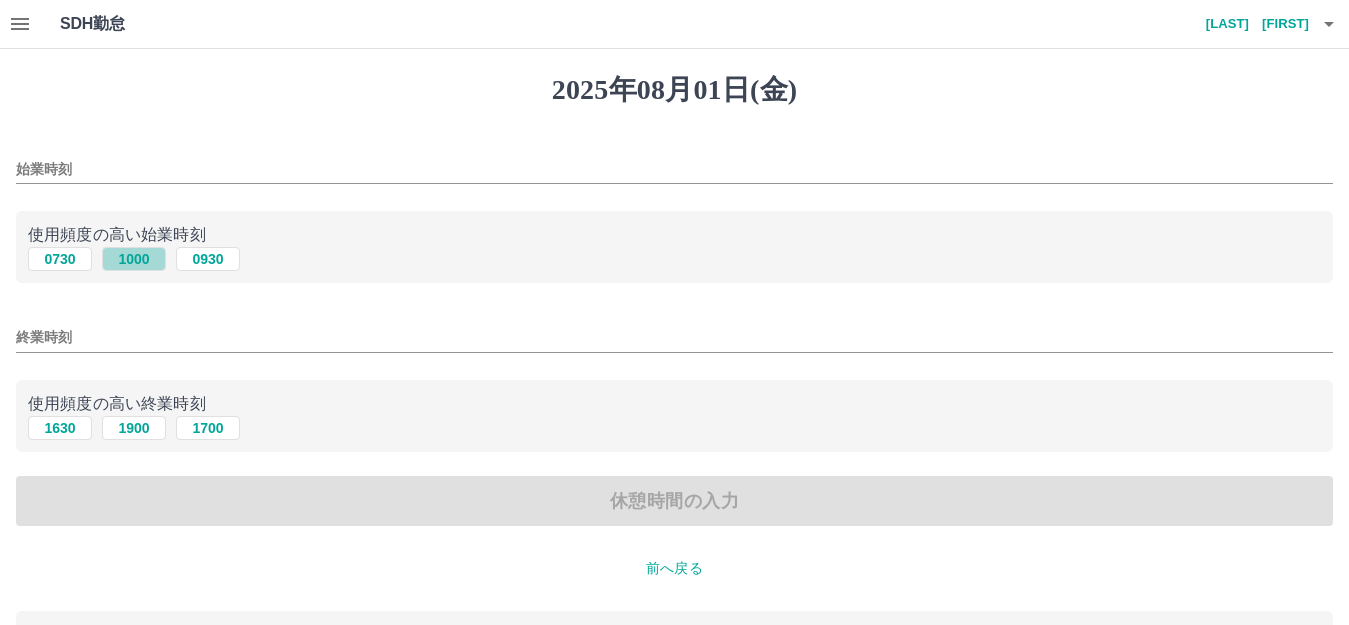 click on "1000" at bounding box center (134, 259) 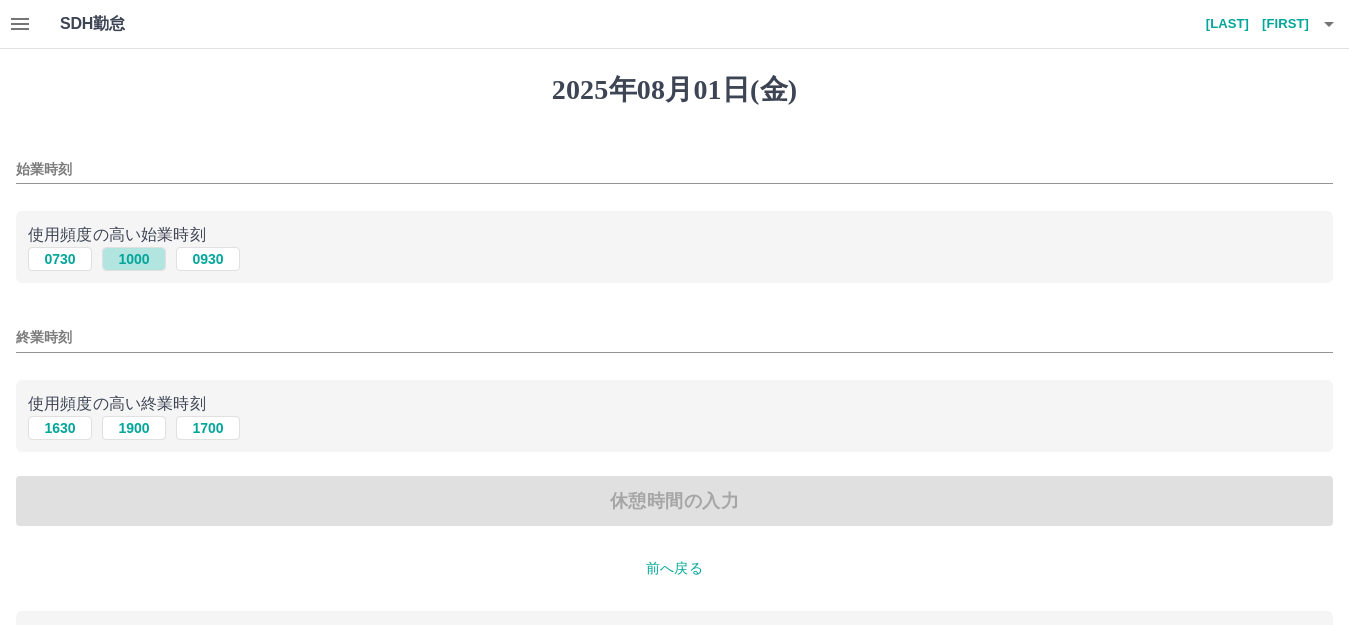 type on "****" 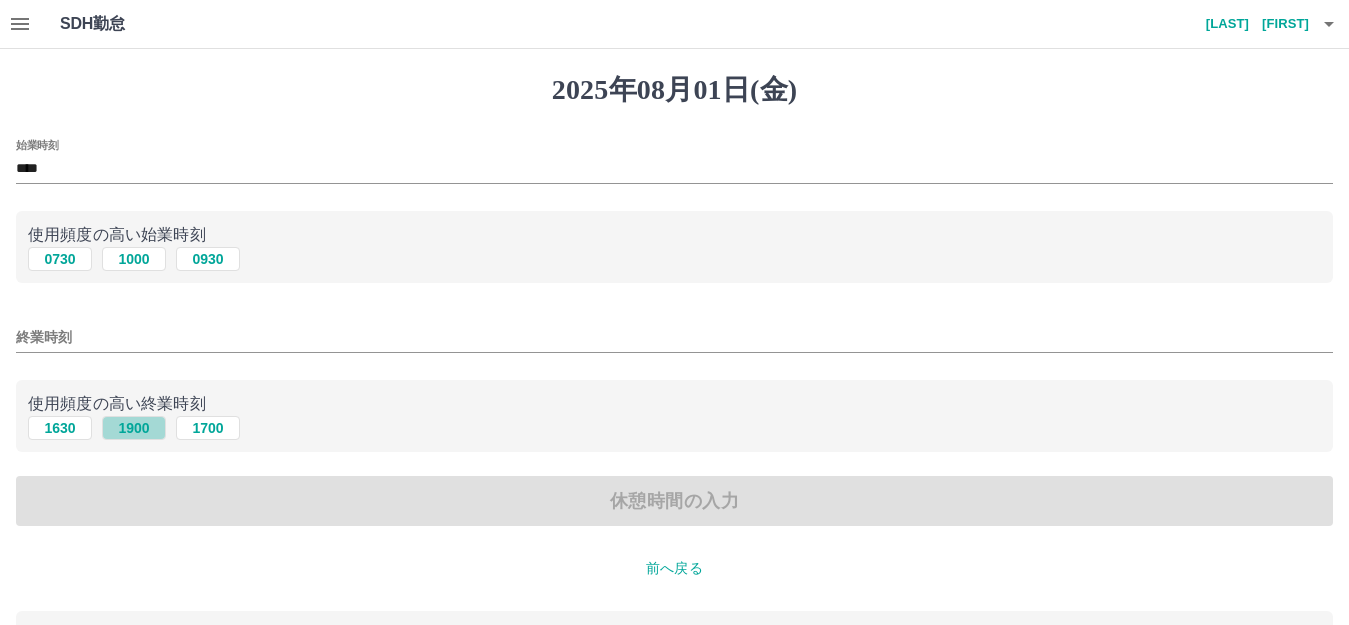 click on "1900" at bounding box center (134, 428) 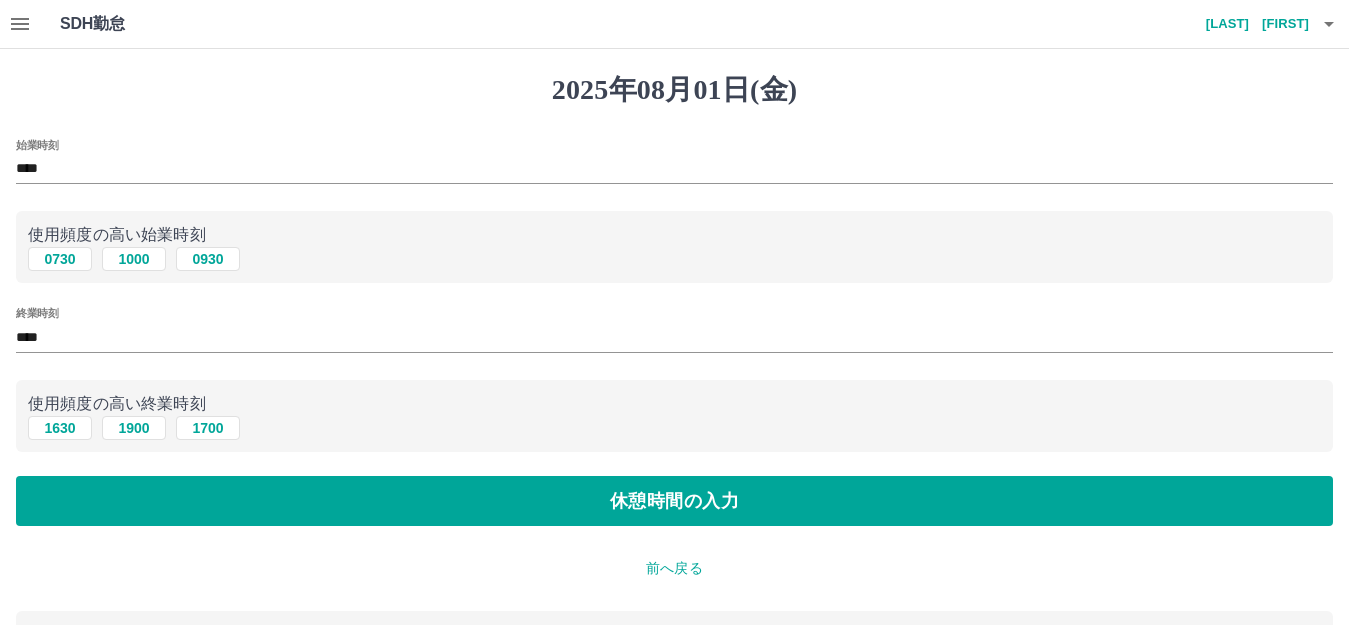 click on "始業時刻 **** 使用頻度の高い始業時刻 0730 1000 0930 終業時刻 **** 使用頻度の高い終業時刻 1630 1900 1700 休憩時間の入力" at bounding box center [674, 333] 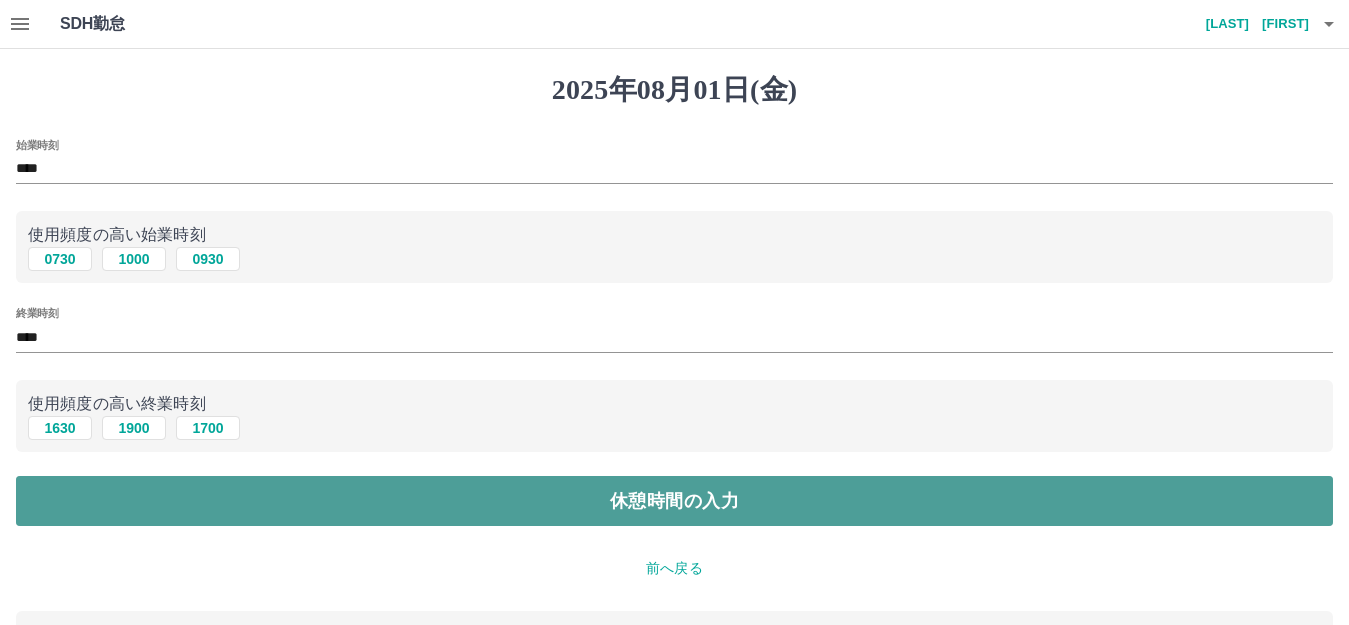 click on "休憩時間の入力" at bounding box center (674, 501) 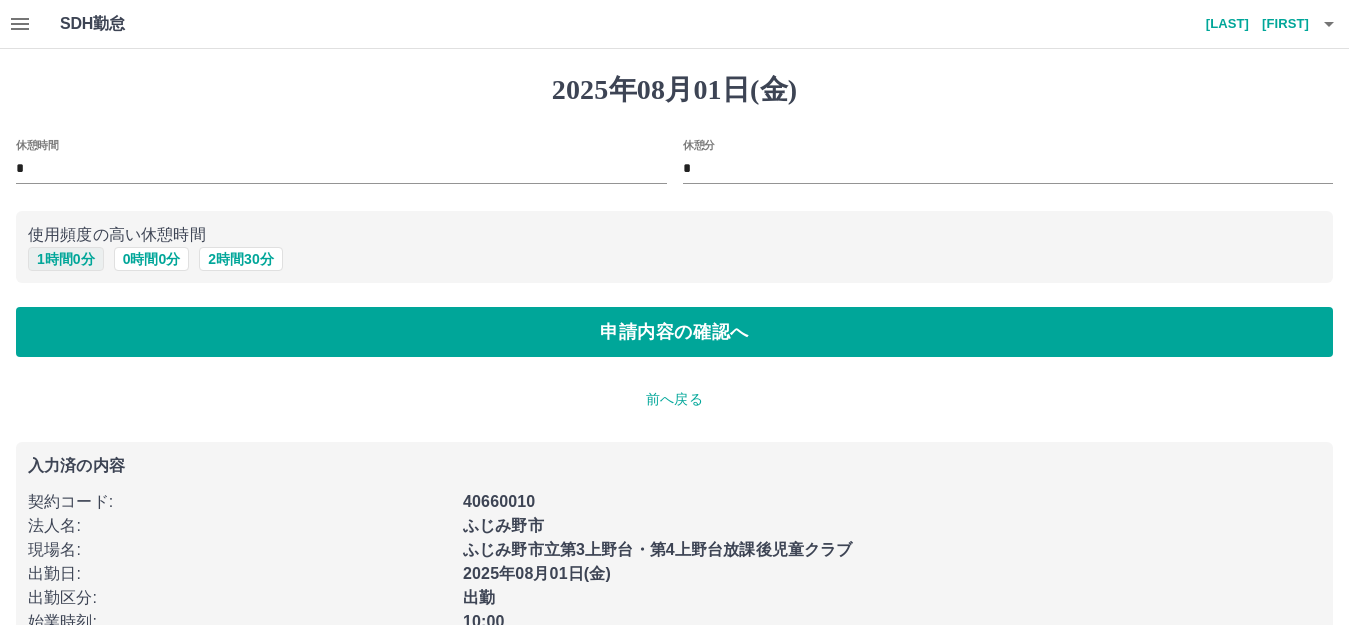 click on "1 時間 0 分" at bounding box center (66, 259) 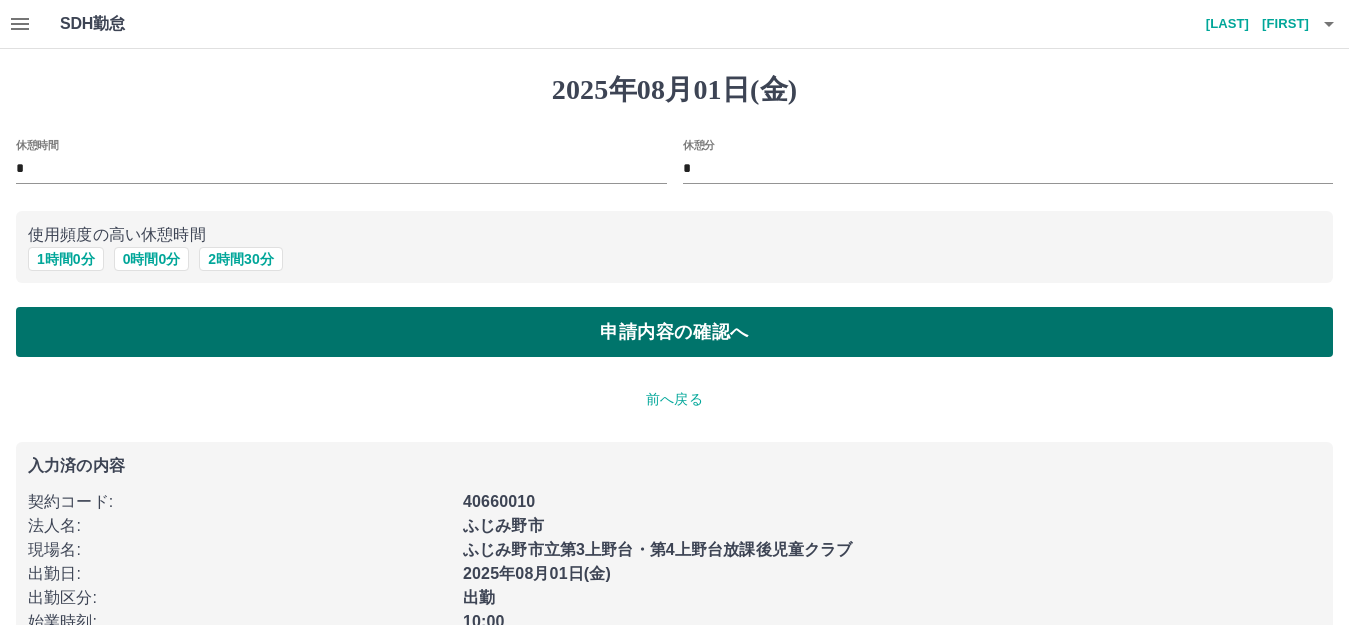 click on "申請内容の確認へ" at bounding box center [674, 332] 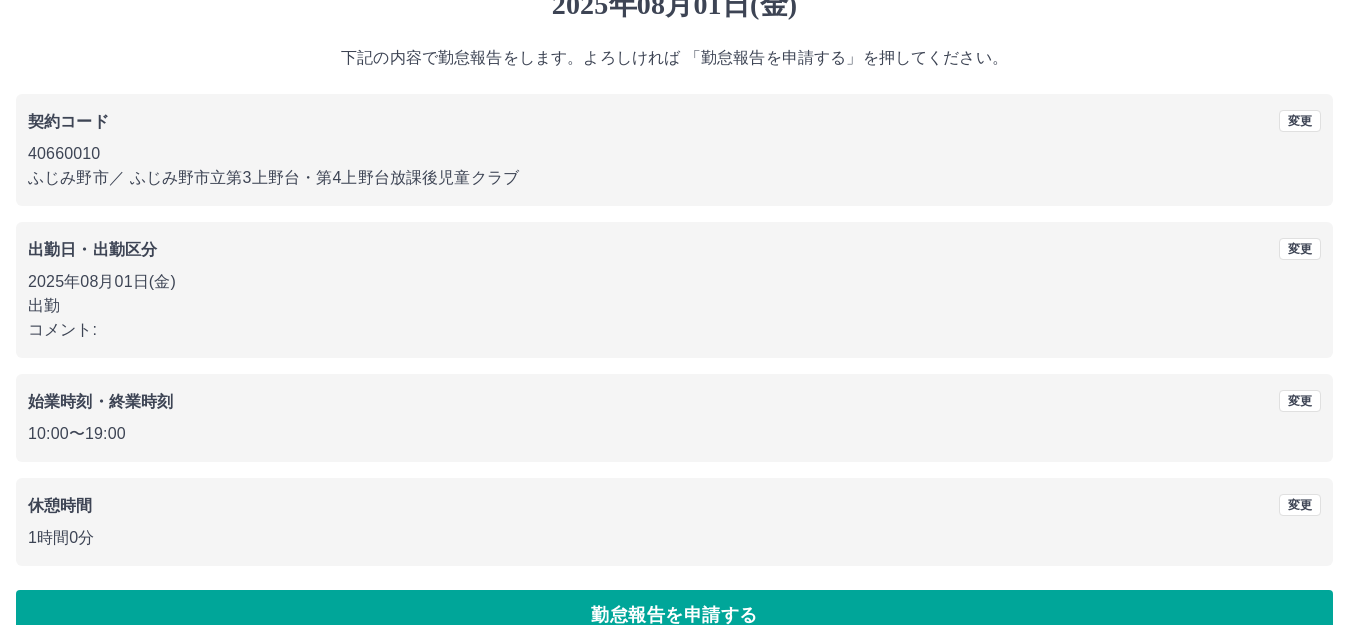 scroll, scrollTop: 124, scrollLeft: 0, axis: vertical 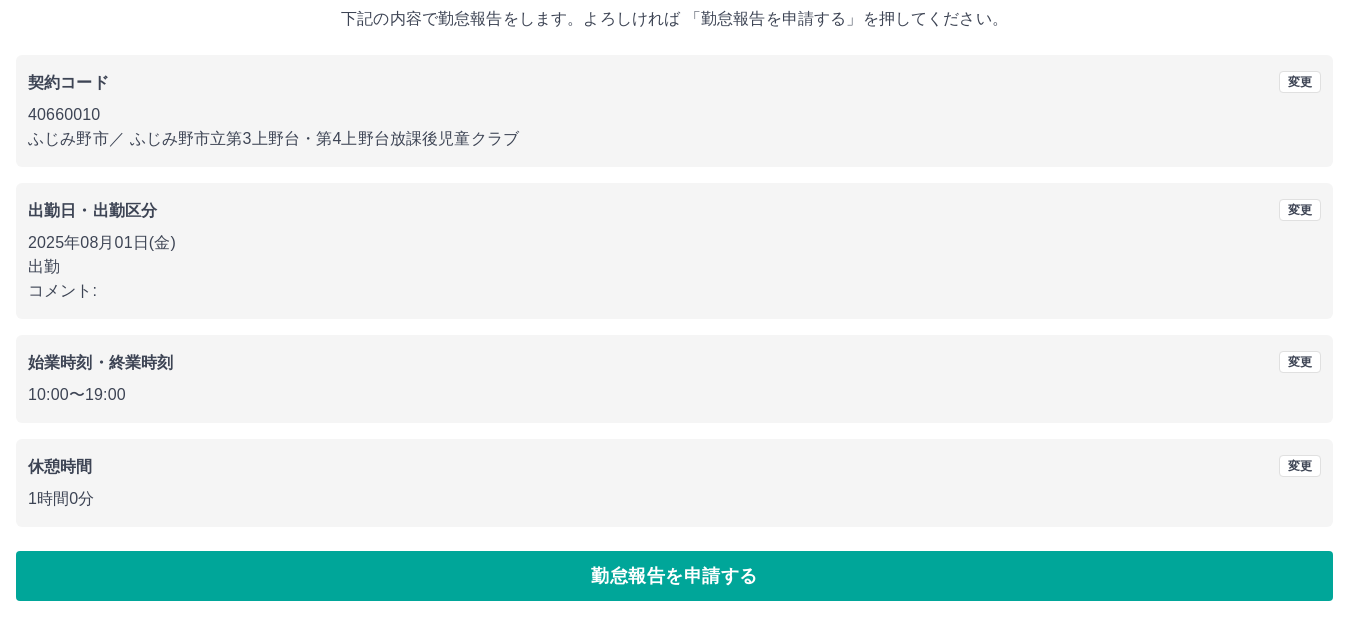 click on "[DATE]([DAY]) 下記の内容で勤怠報告をします。よろしければ 「勤怠報告を申請する」を押してください。 契約コード 変更 40660010 [CITY]  ／   [CITY]市立第3上野台・第4上野台放課後児童クラブ 出勤日・出勤区分 変更 [DATE]([DAY]) 出勤 コメント:  始業時刻・終業時刻 変更 10:00 〜 19:00 休憩時間 変更 1時間0分 勤怠報告を申請する" at bounding box center [674, 275] 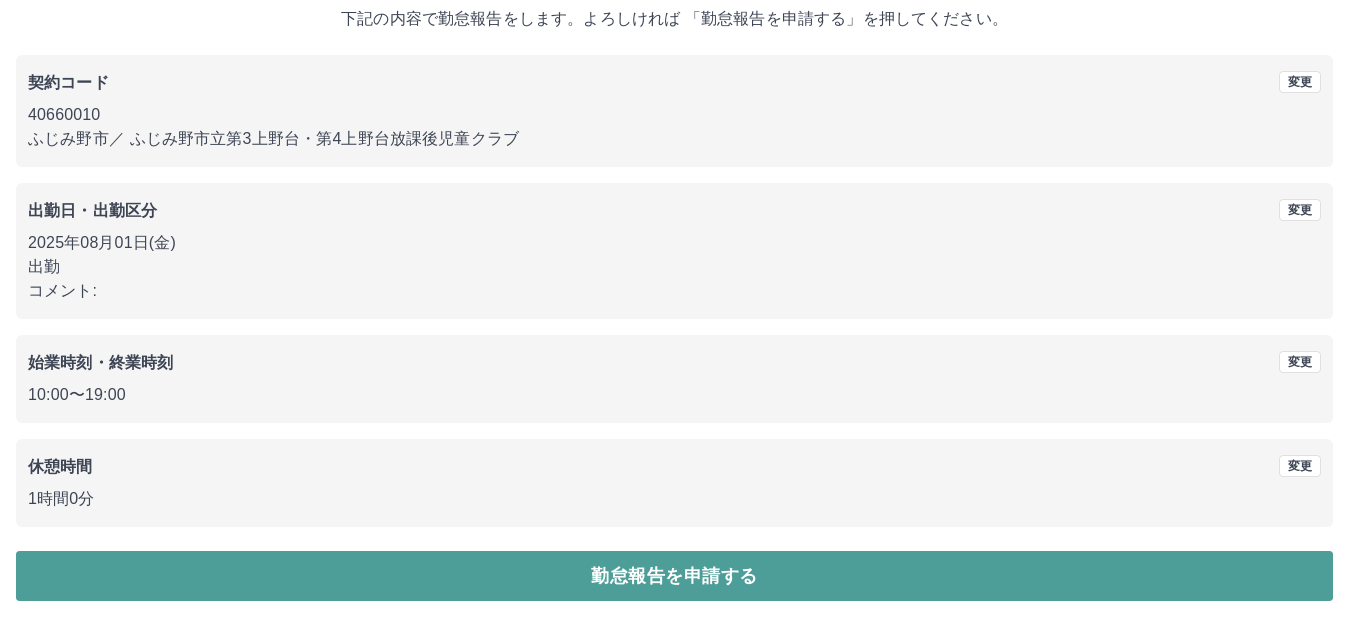 click on "勤怠報告を申請する" at bounding box center [674, 576] 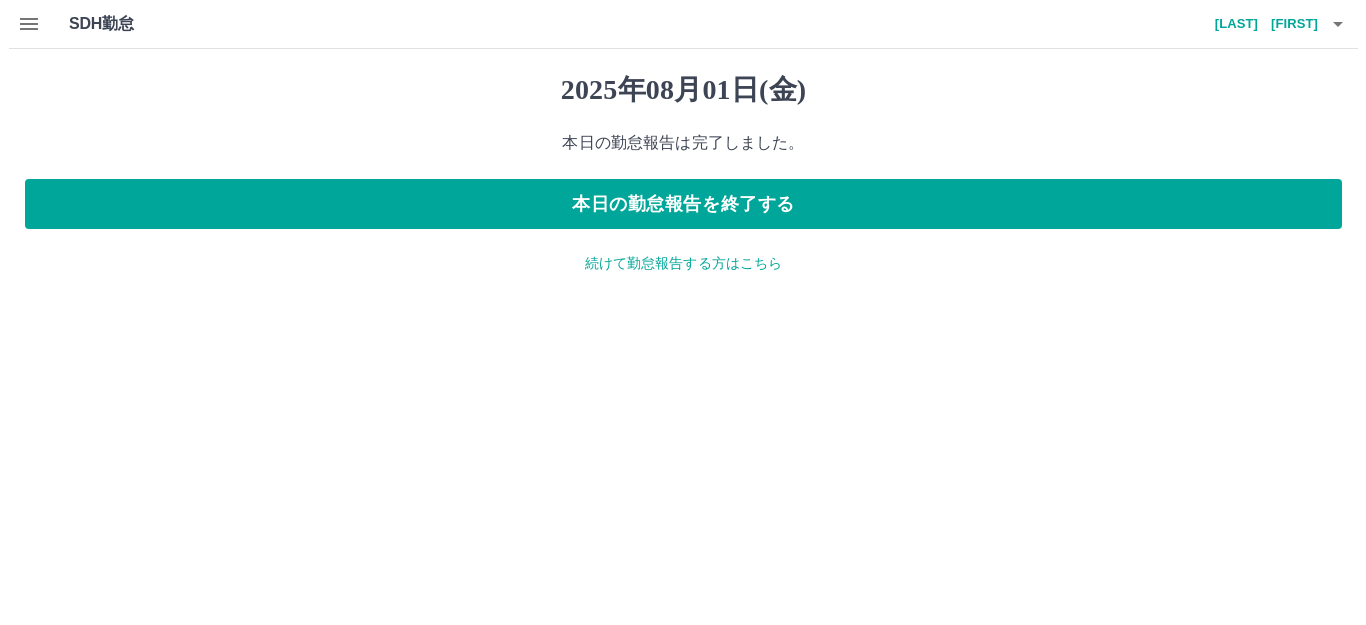 scroll, scrollTop: 0, scrollLeft: 0, axis: both 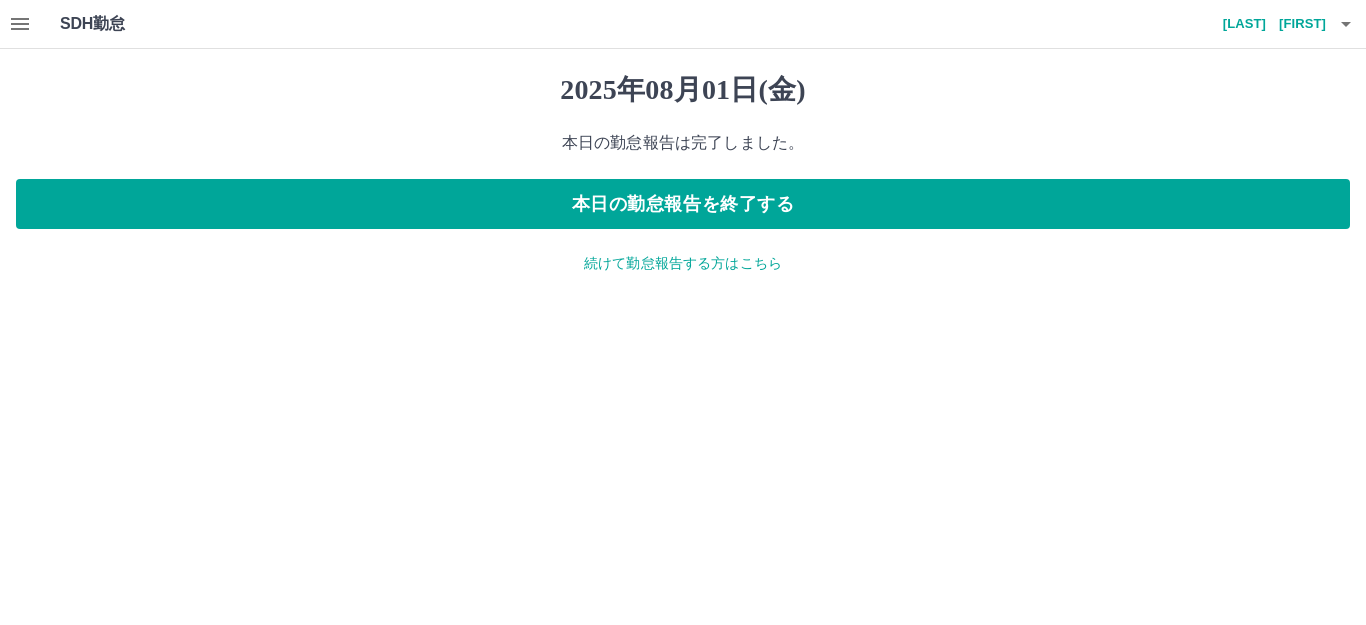 click on "続けて勤怠報告する方はこちら" at bounding box center [683, 263] 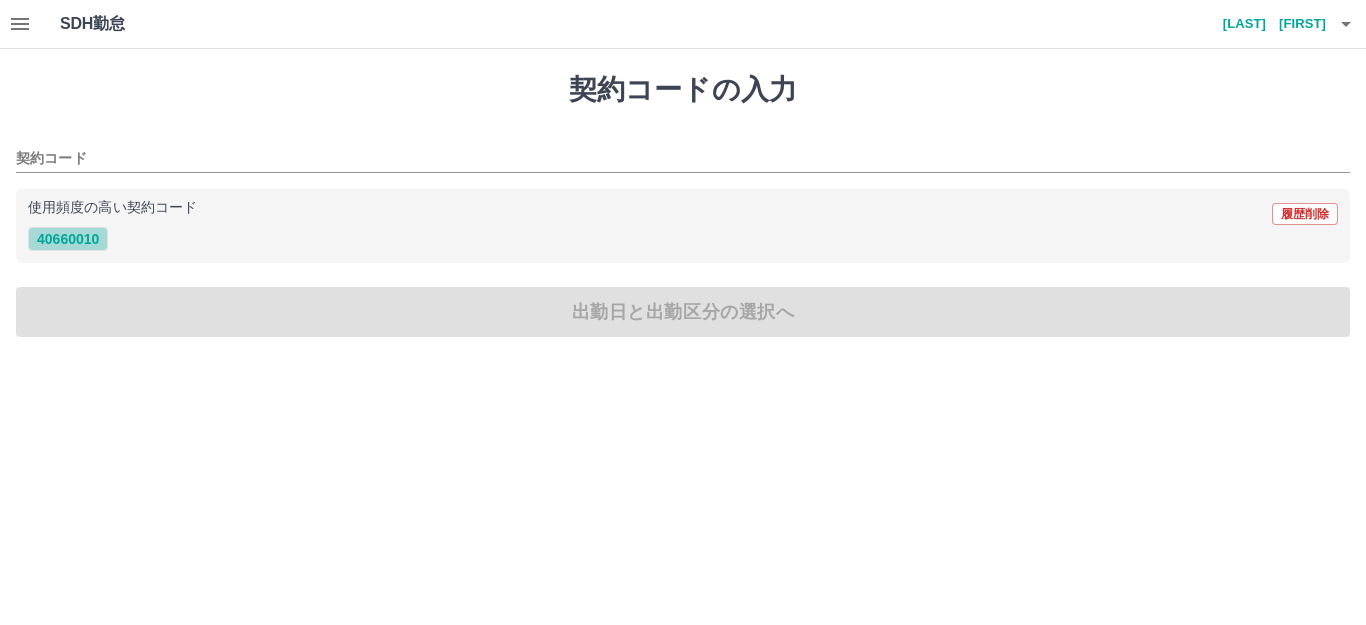 click on "40660010" at bounding box center [68, 239] 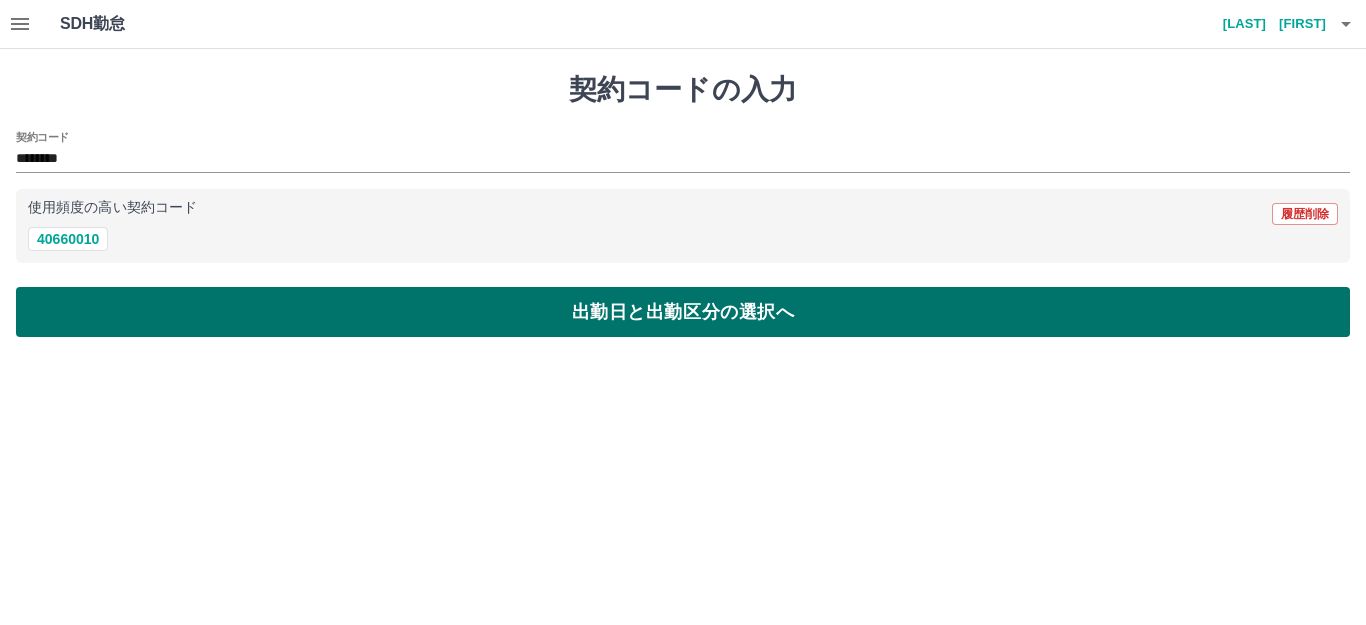 click on "出勤日と出勤区分の選択へ" at bounding box center (683, 312) 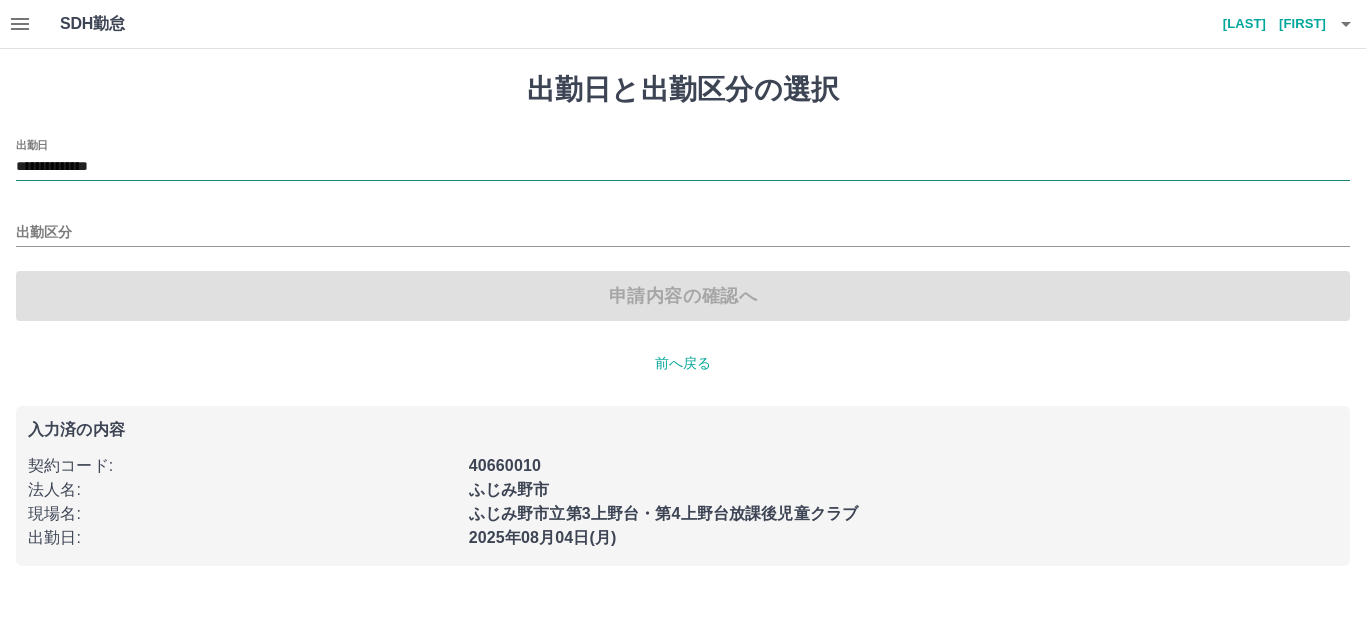click on "**********" at bounding box center [683, 167] 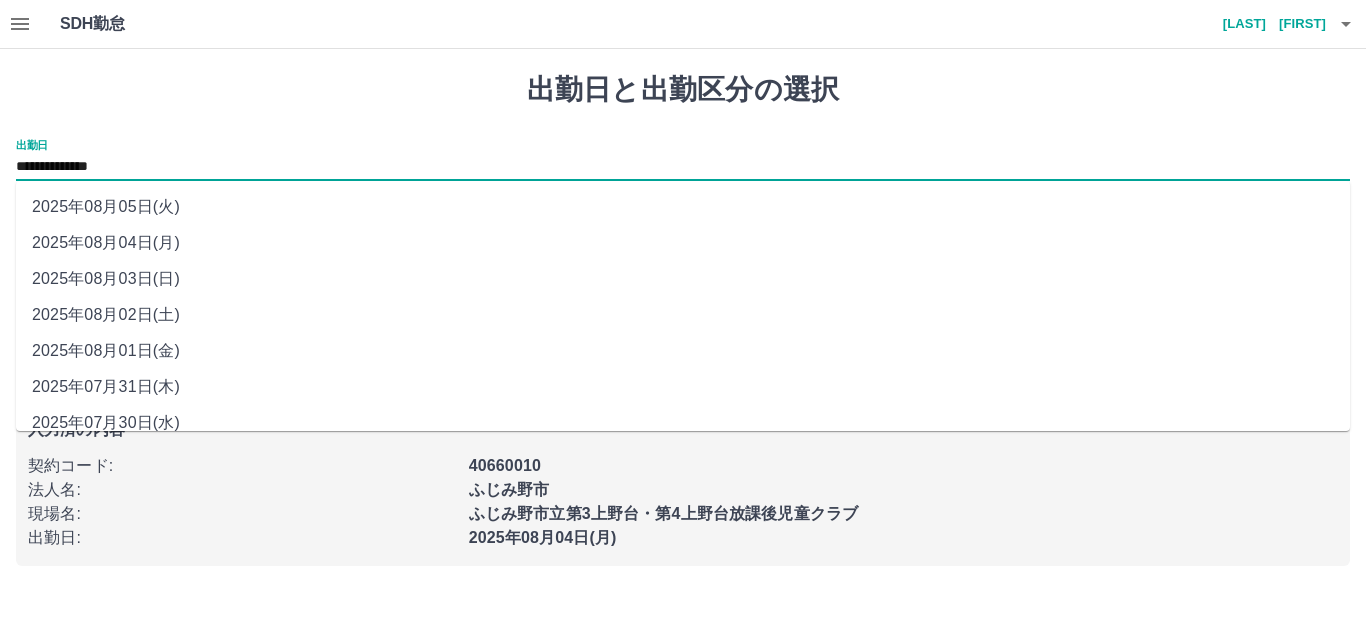 click on "2025年08月03日(日)" at bounding box center [683, 279] 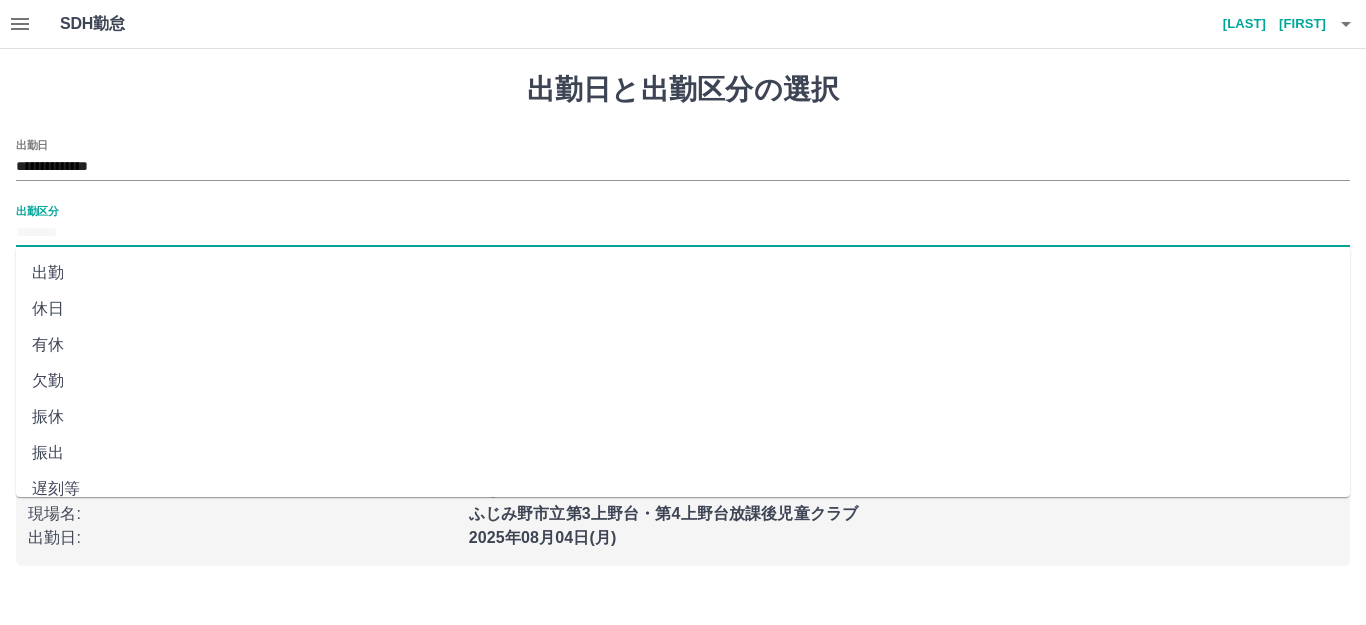 click on "出勤区分" at bounding box center [683, 233] 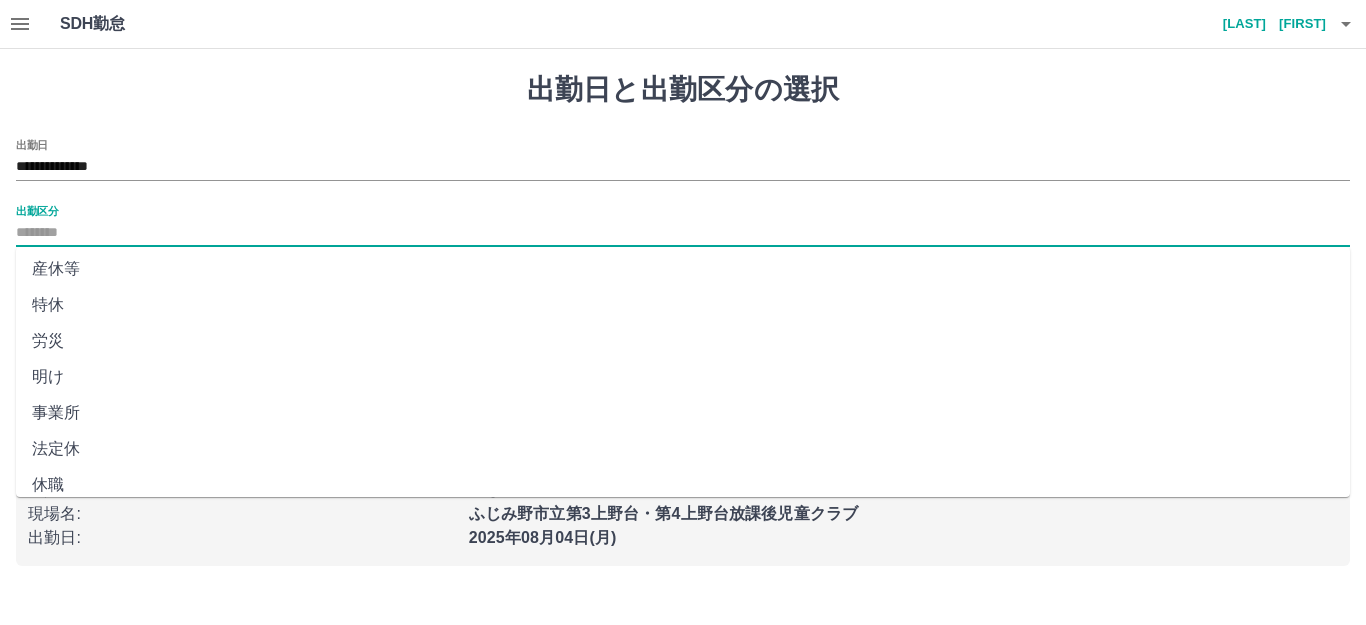 scroll, scrollTop: 414, scrollLeft: 0, axis: vertical 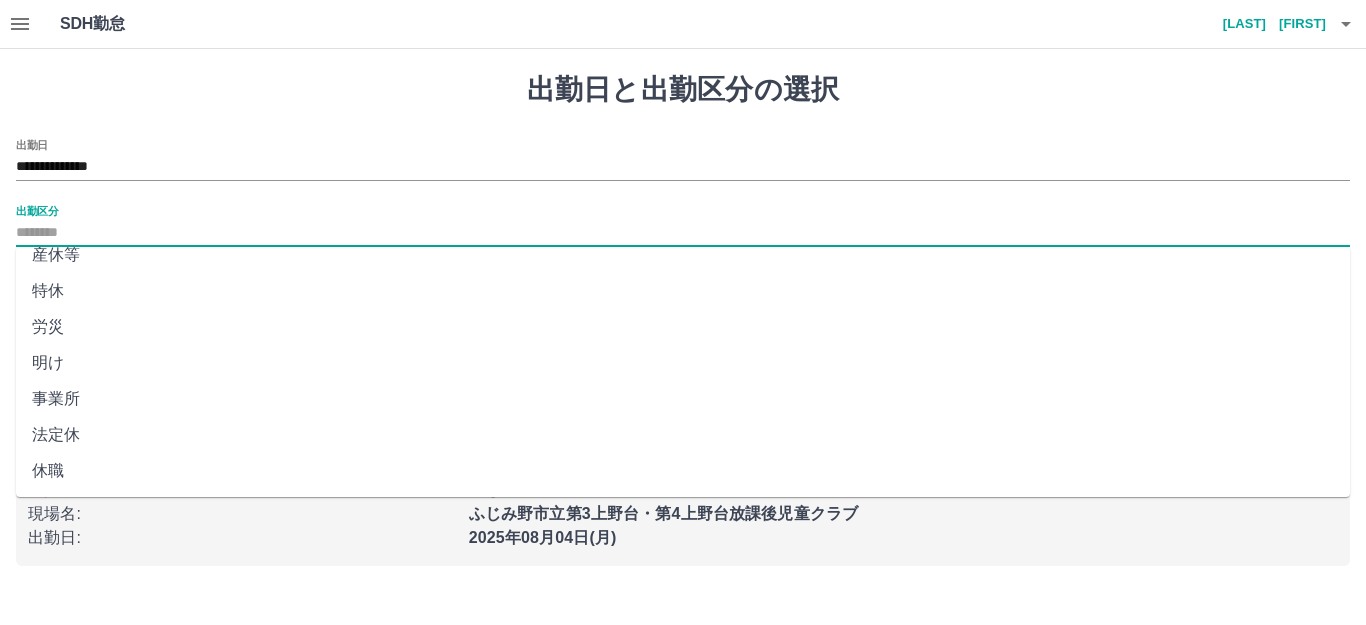 click on "法定休" at bounding box center [683, 435] 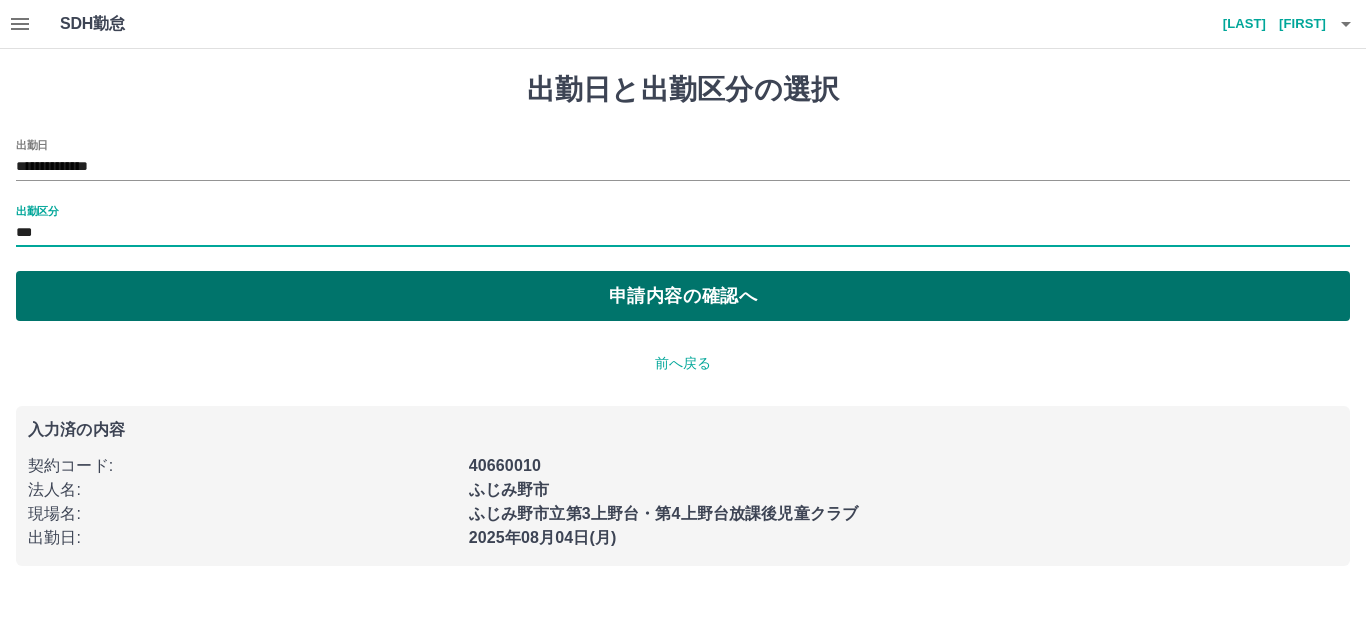 click on "申請内容の確認へ" at bounding box center [683, 296] 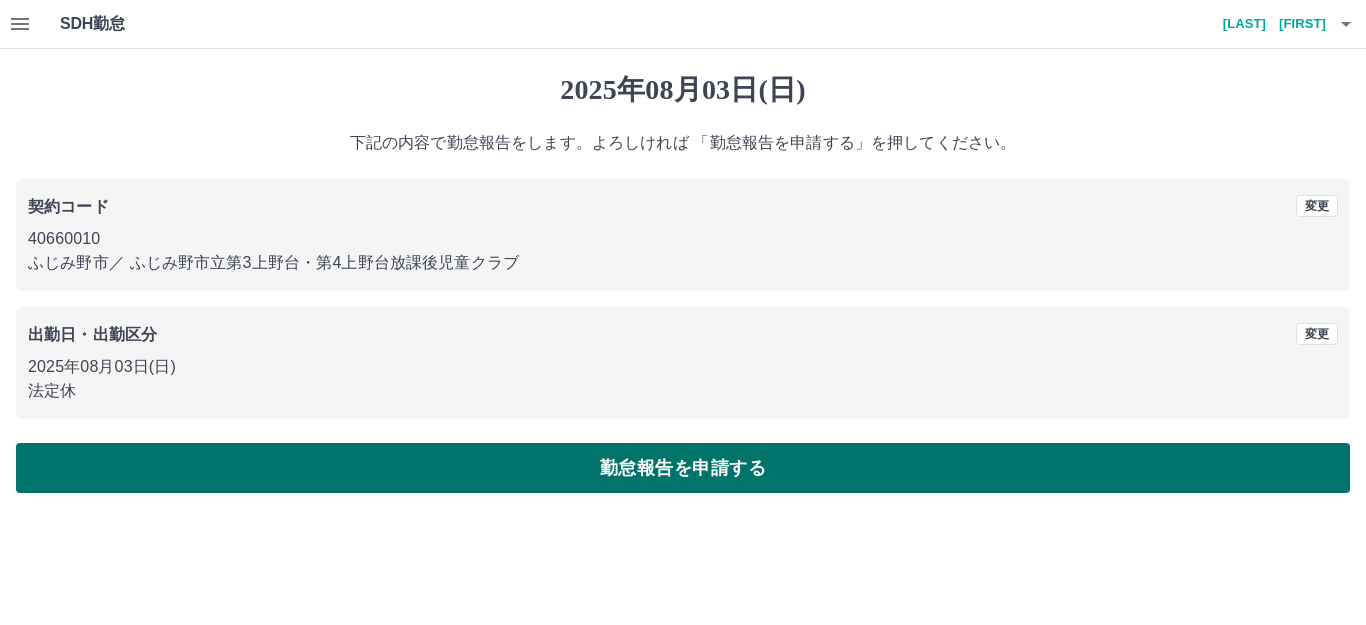 click on "勤怠報告を申請する" at bounding box center [683, 468] 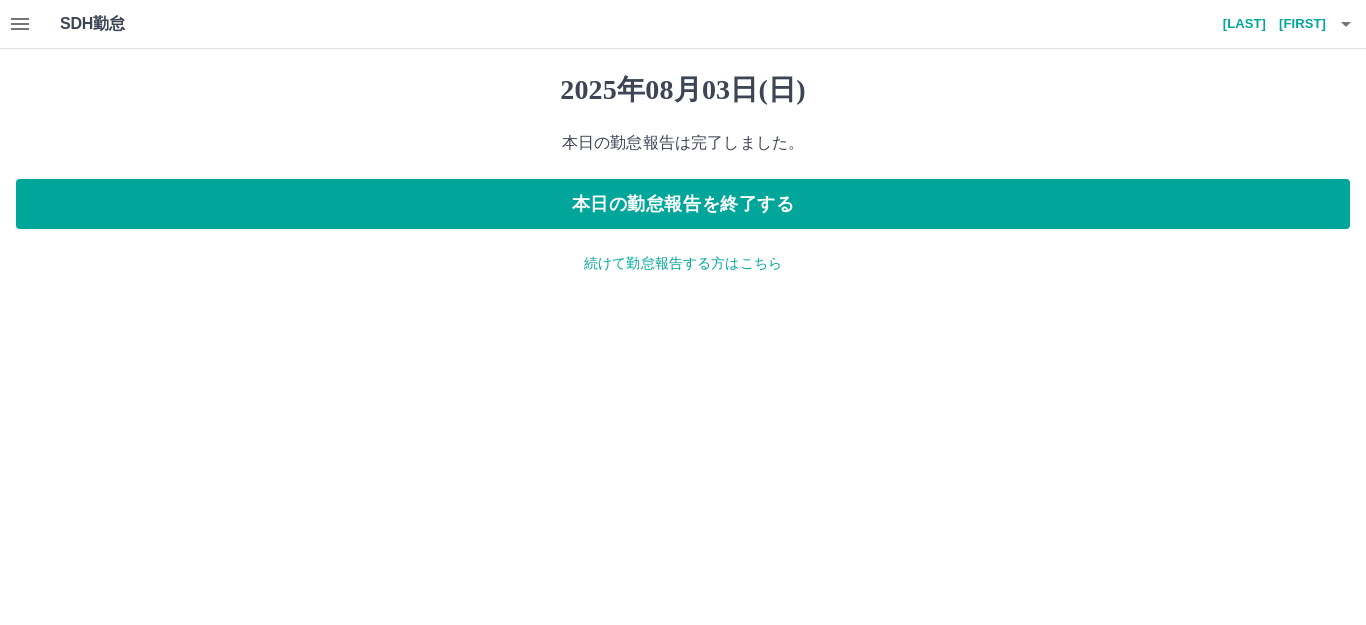 click on "続けて勤怠報告する方はこちら" at bounding box center [683, 263] 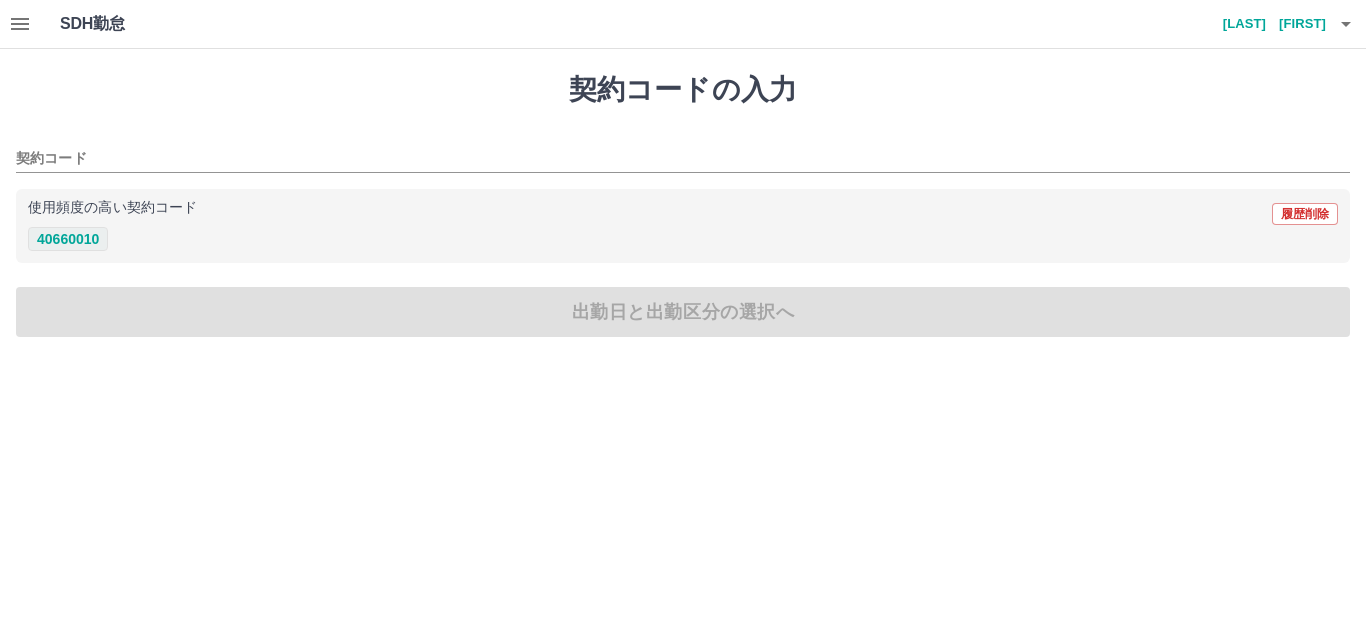 click on "40660010" at bounding box center [68, 239] 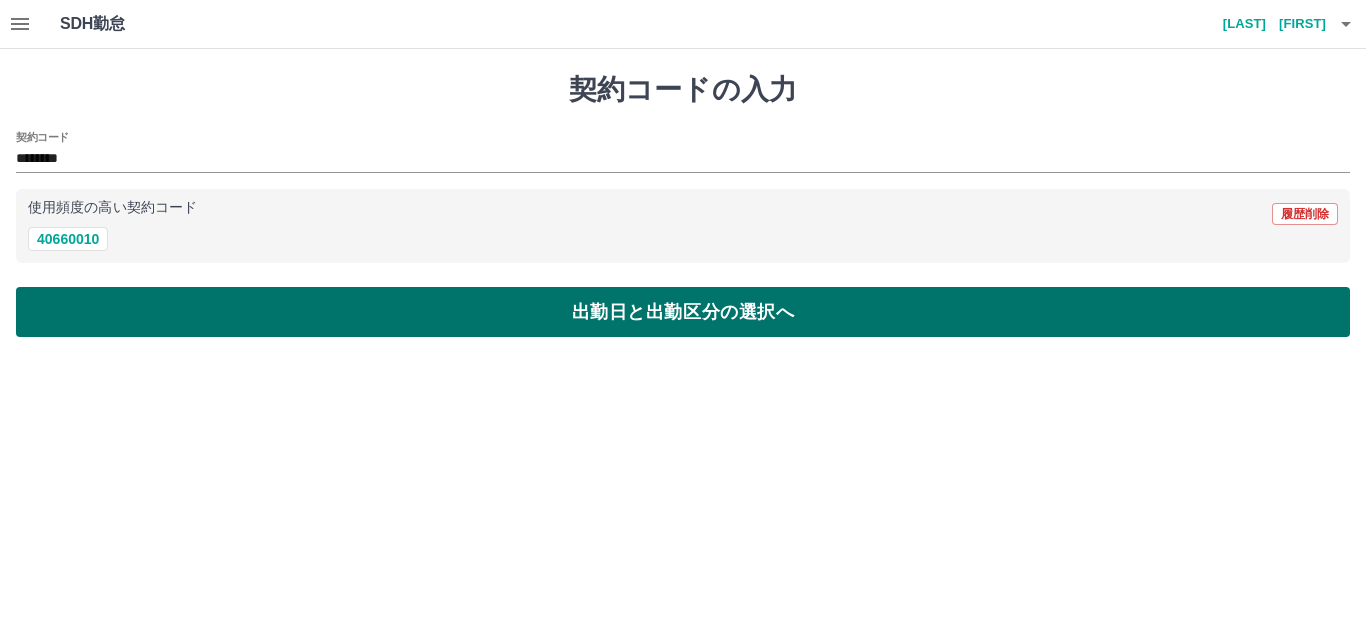 click on "出勤日と出勤区分の選択へ" at bounding box center (683, 312) 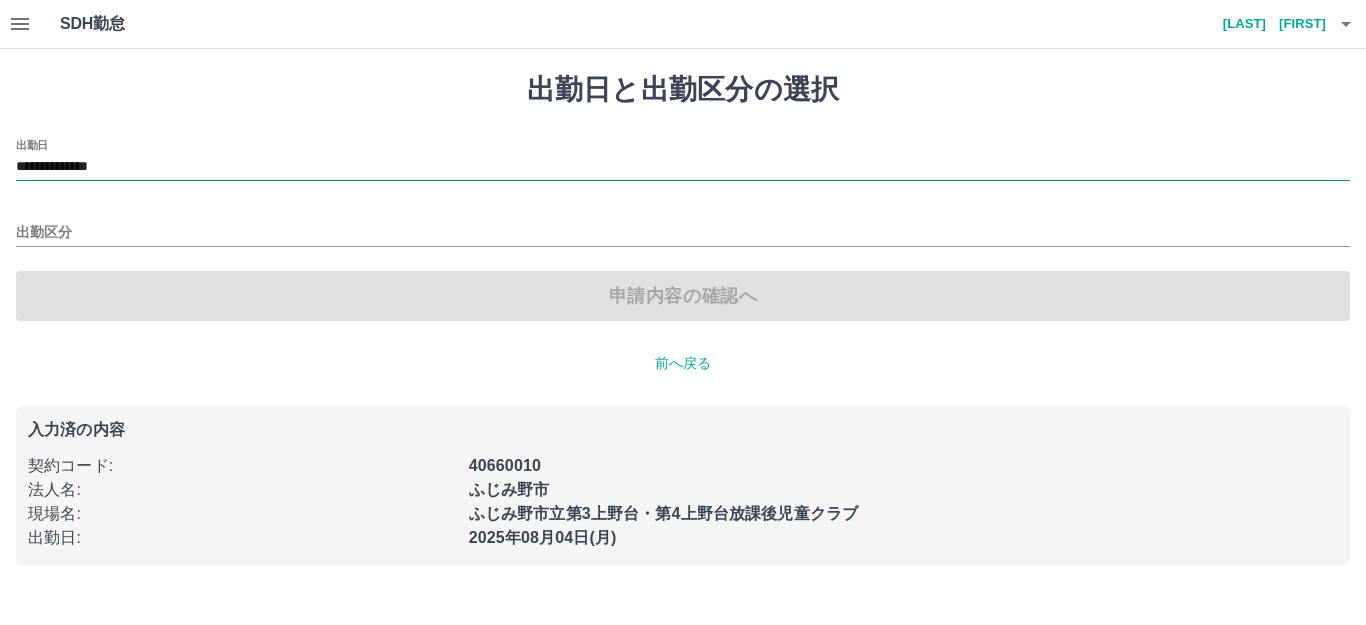 click on "**********" at bounding box center (683, 167) 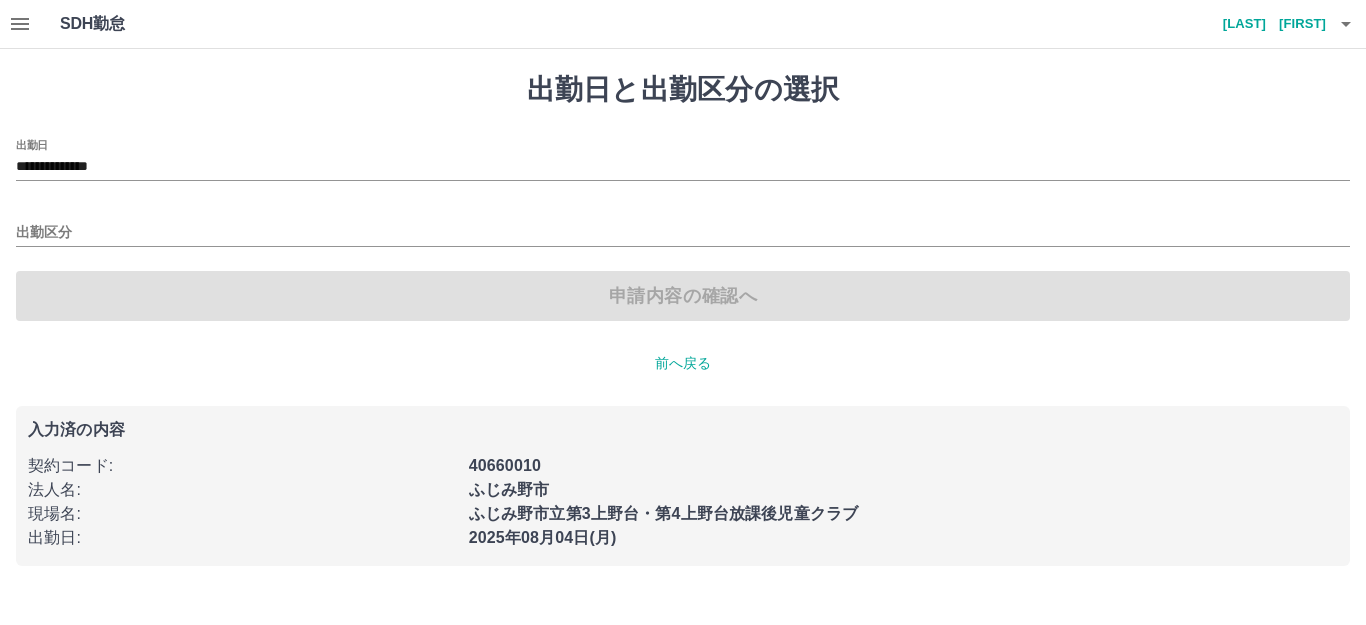 click on "SDH勤怠" at bounding box center [125, 24] 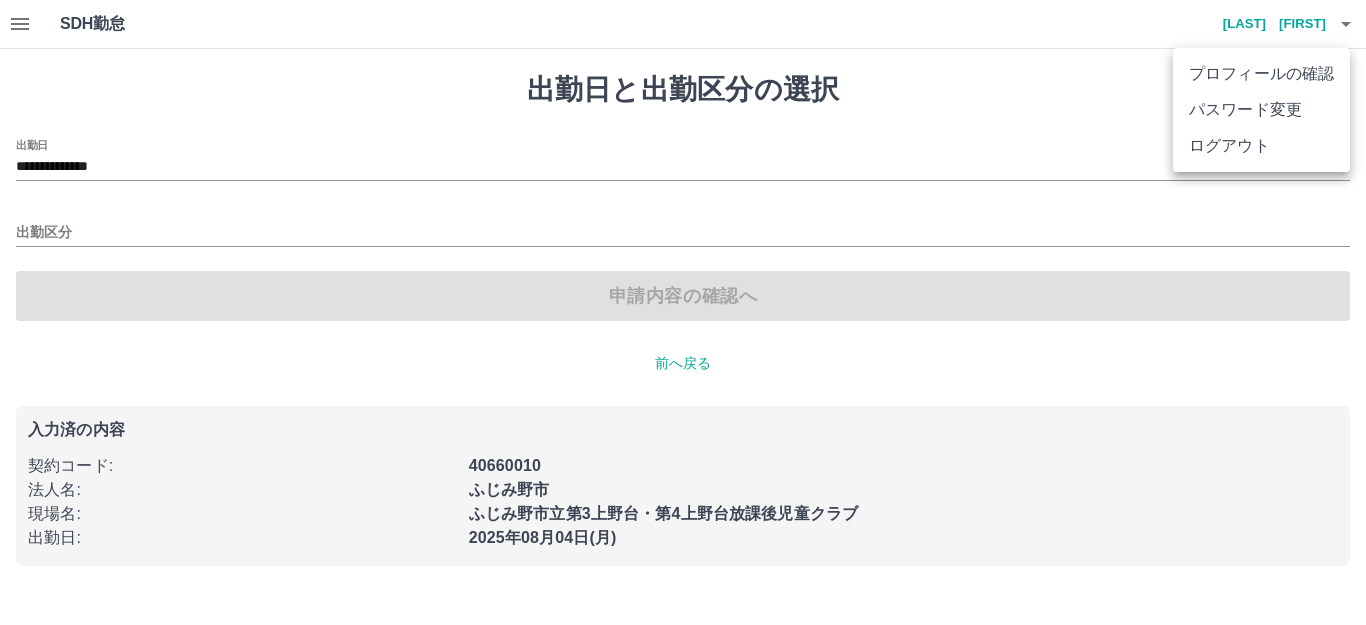 click at bounding box center [683, 312] 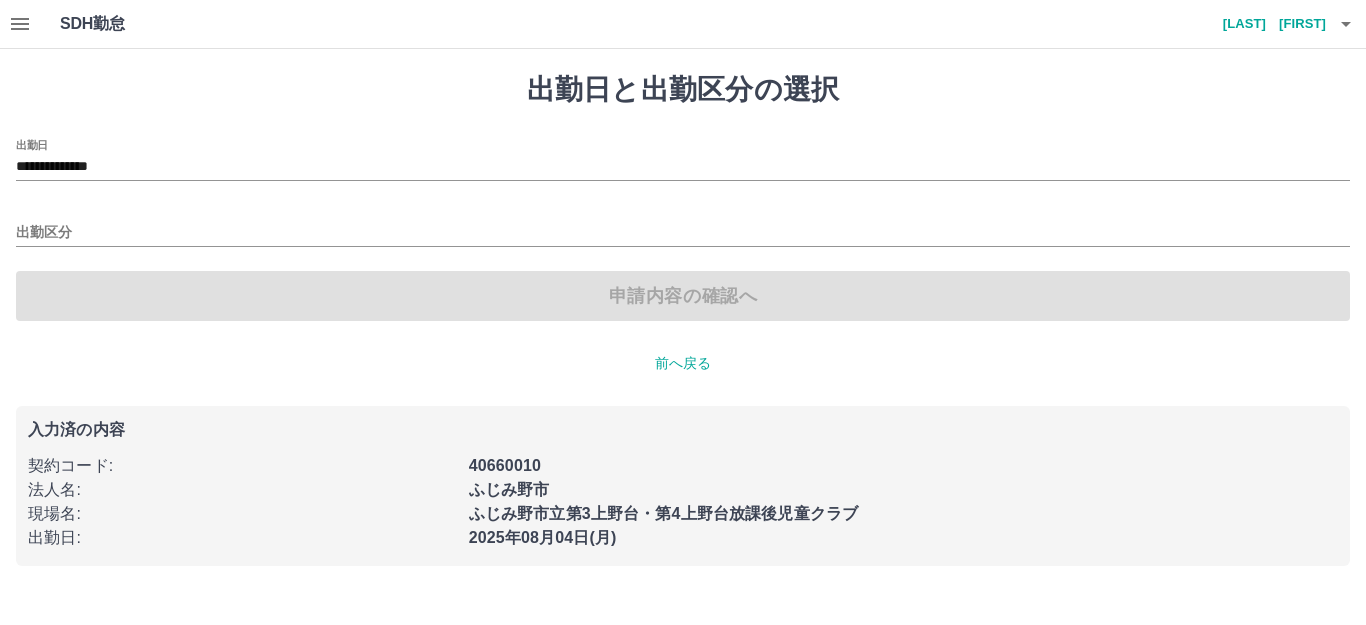 click 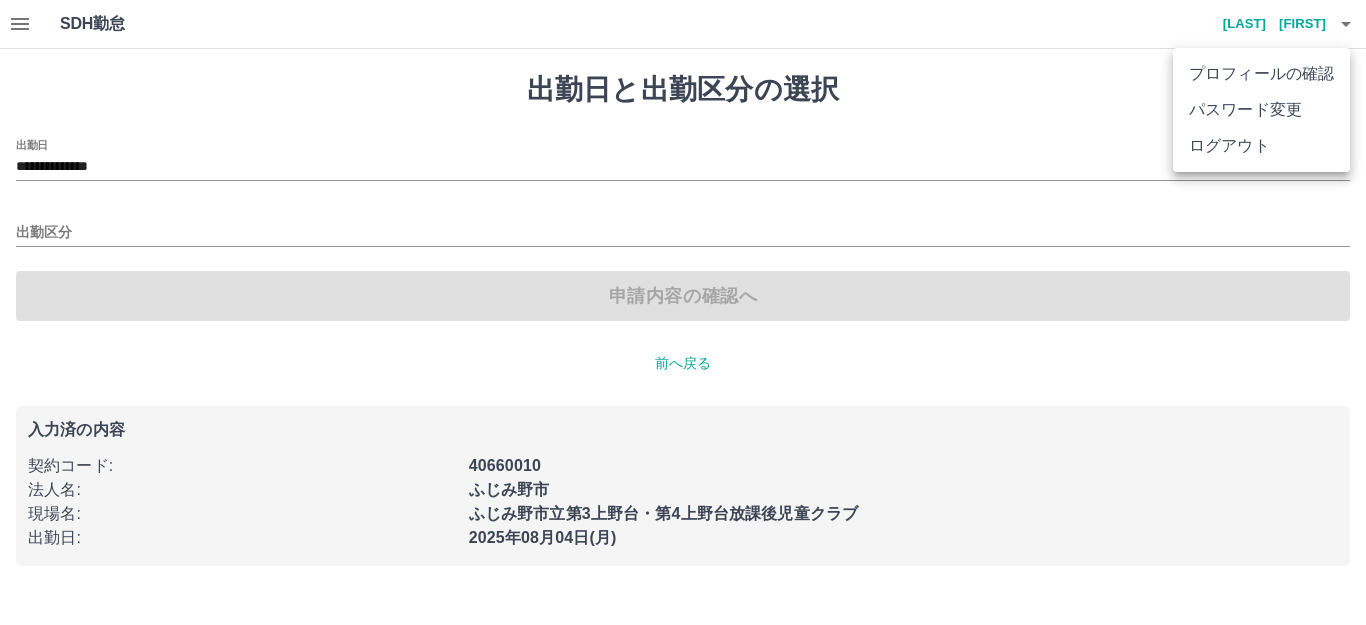 click on "ログアウト" at bounding box center (1261, 146) 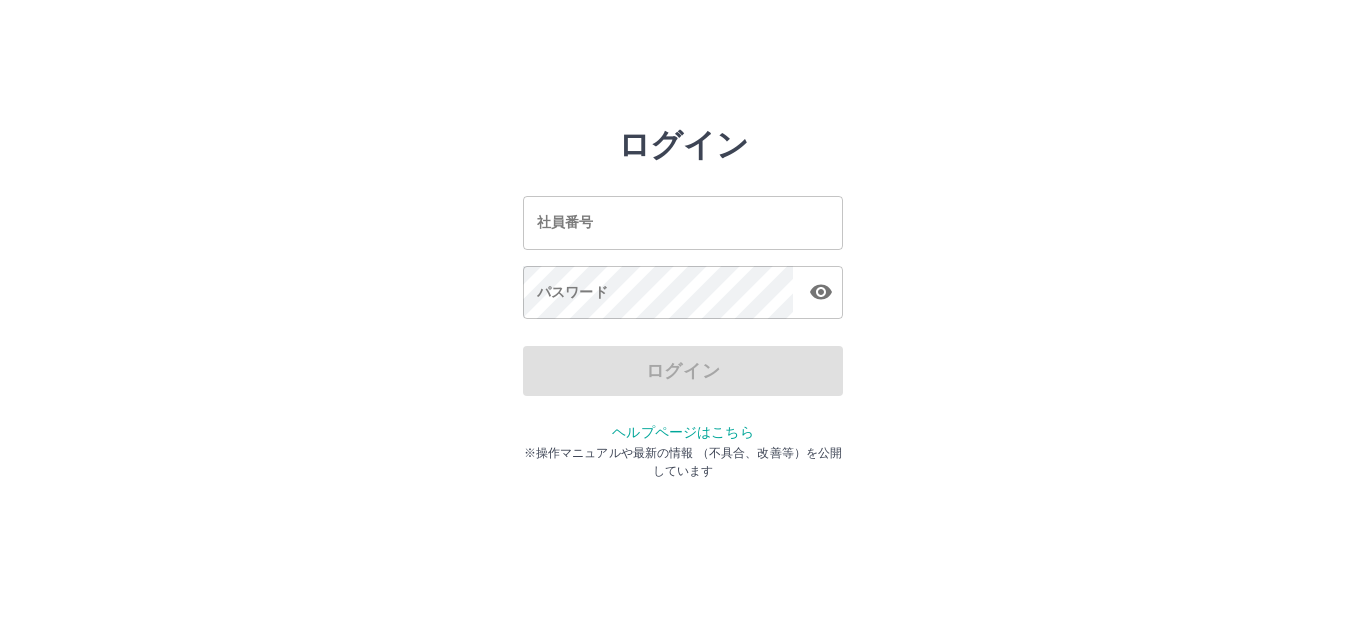 scroll, scrollTop: 0, scrollLeft: 0, axis: both 